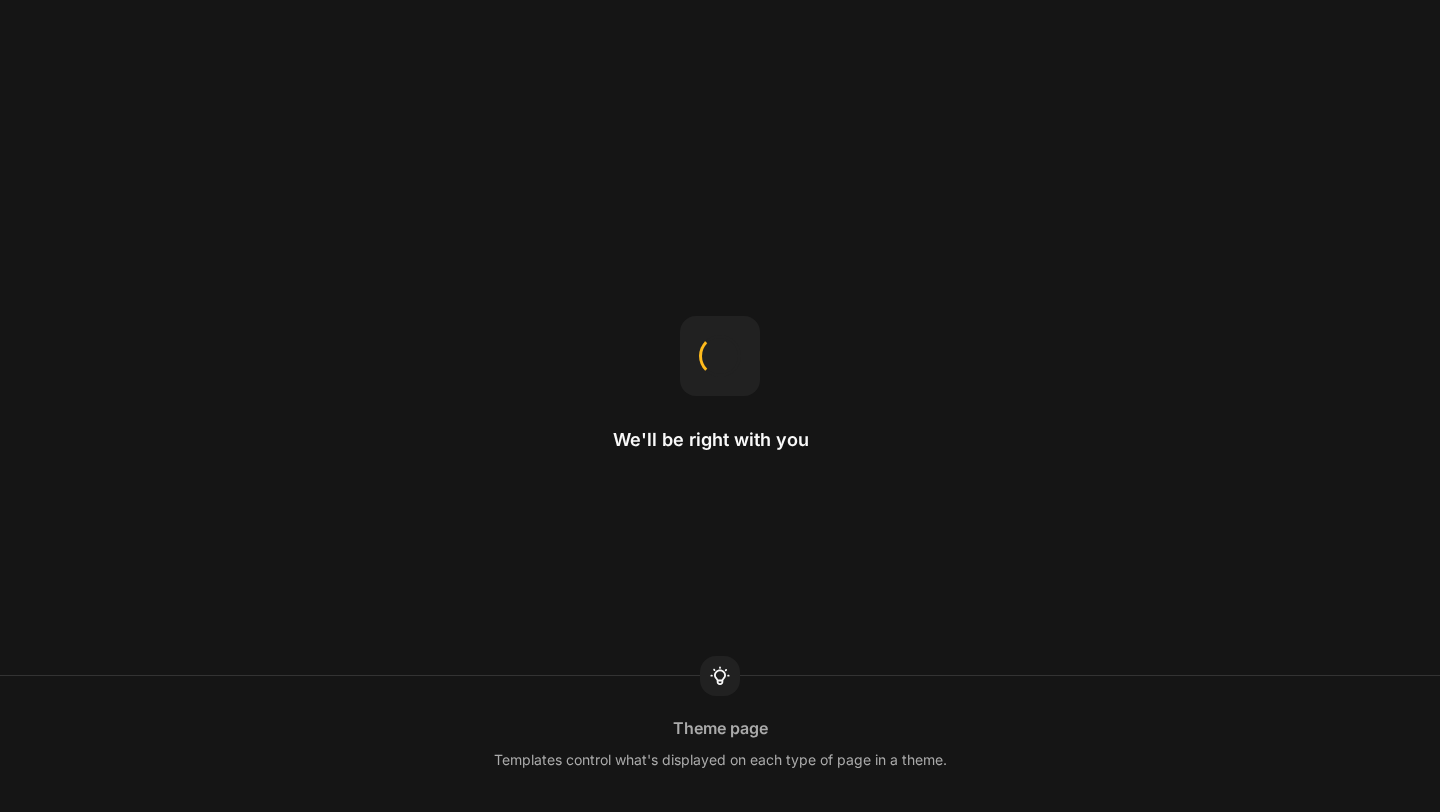 scroll, scrollTop: 0, scrollLeft: 0, axis: both 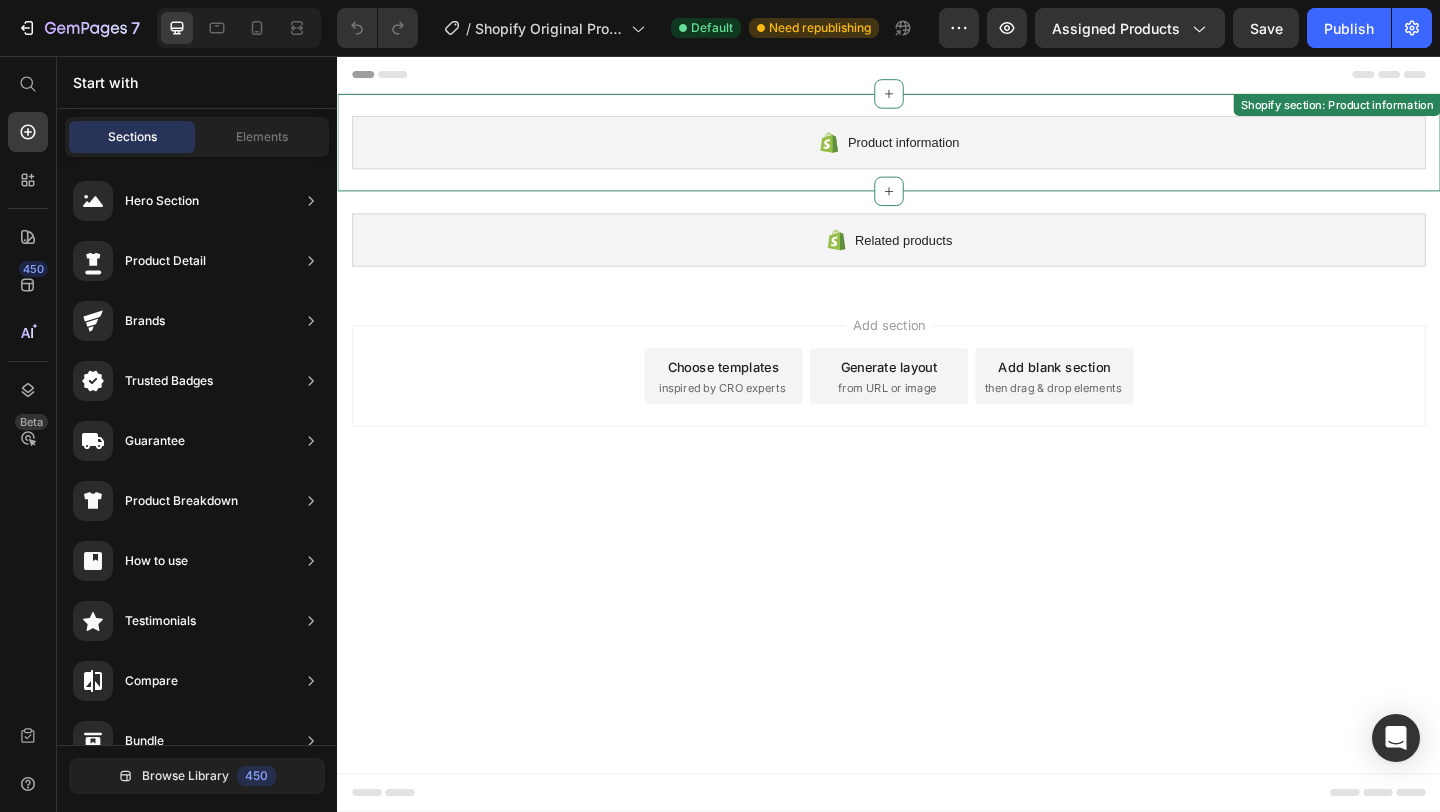 click on "Product information" at bounding box center (937, 150) 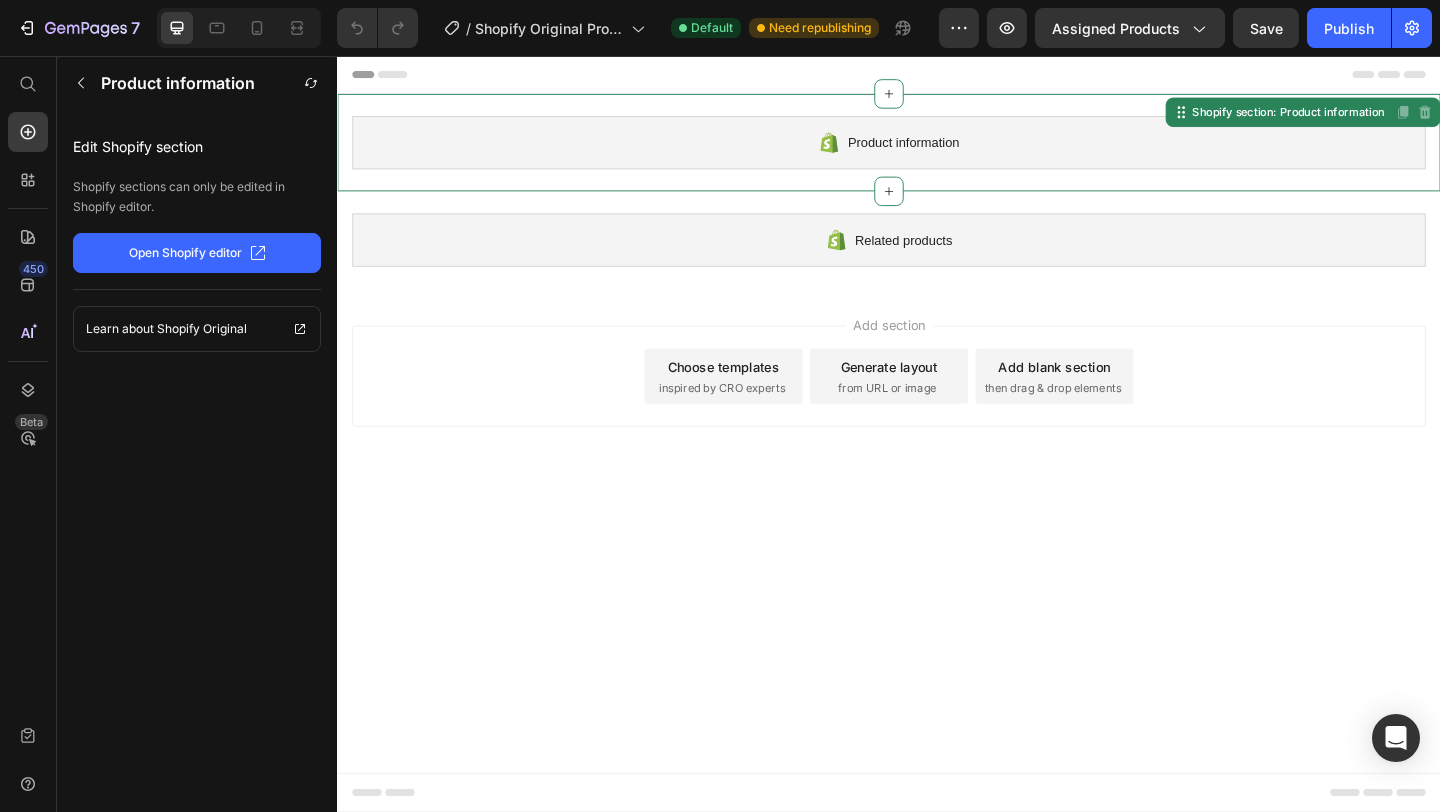 click on "Open Shopify editor" 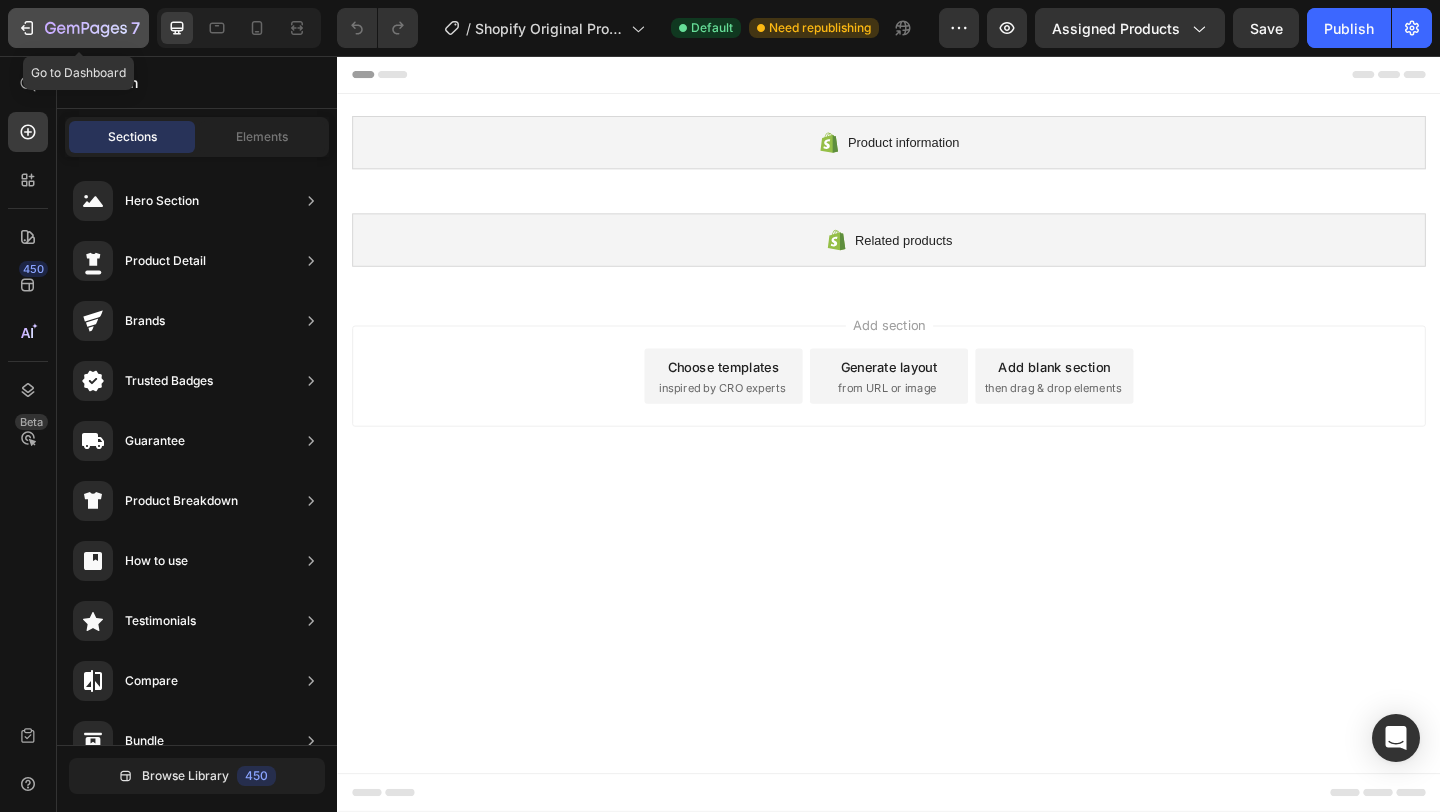 click 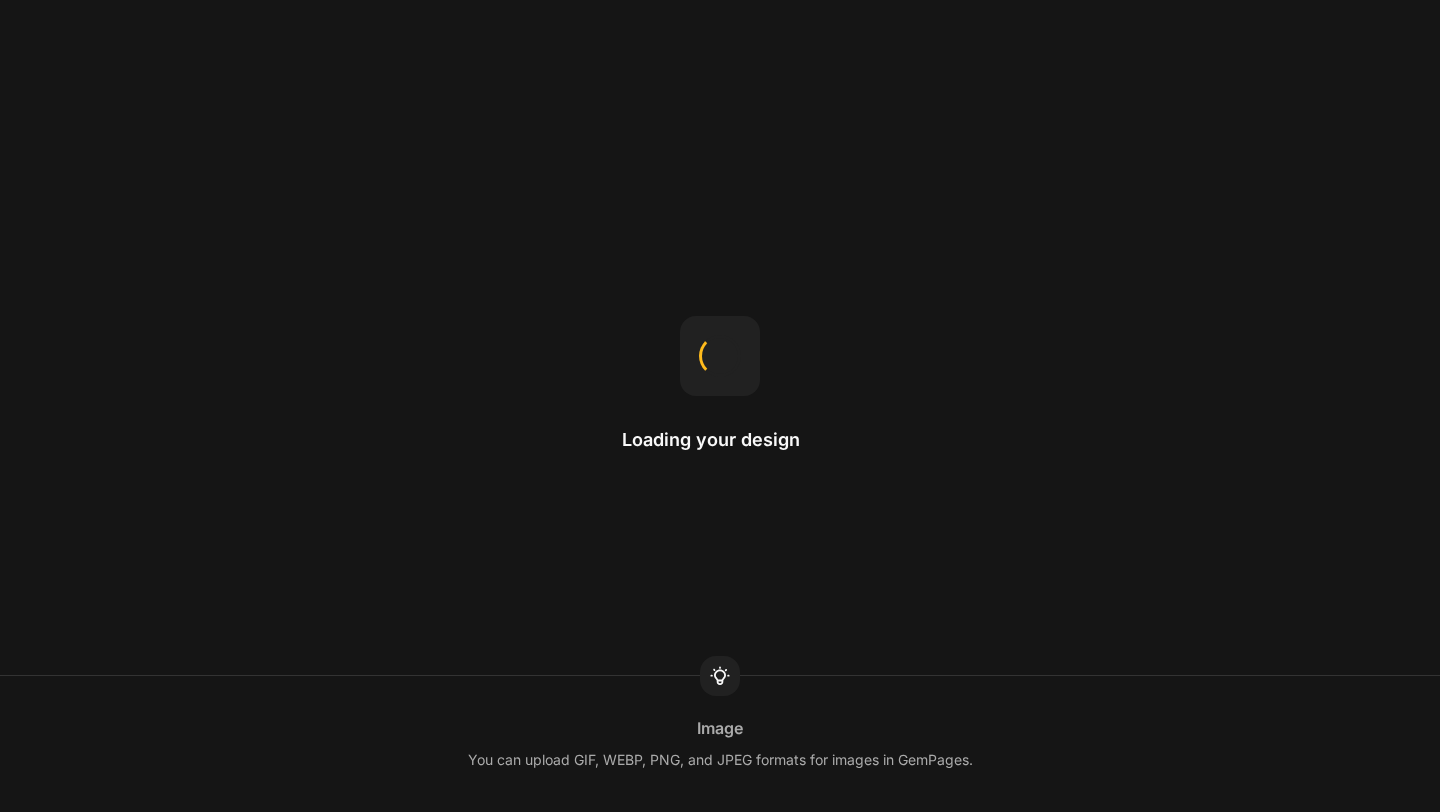 scroll, scrollTop: 0, scrollLeft: 0, axis: both 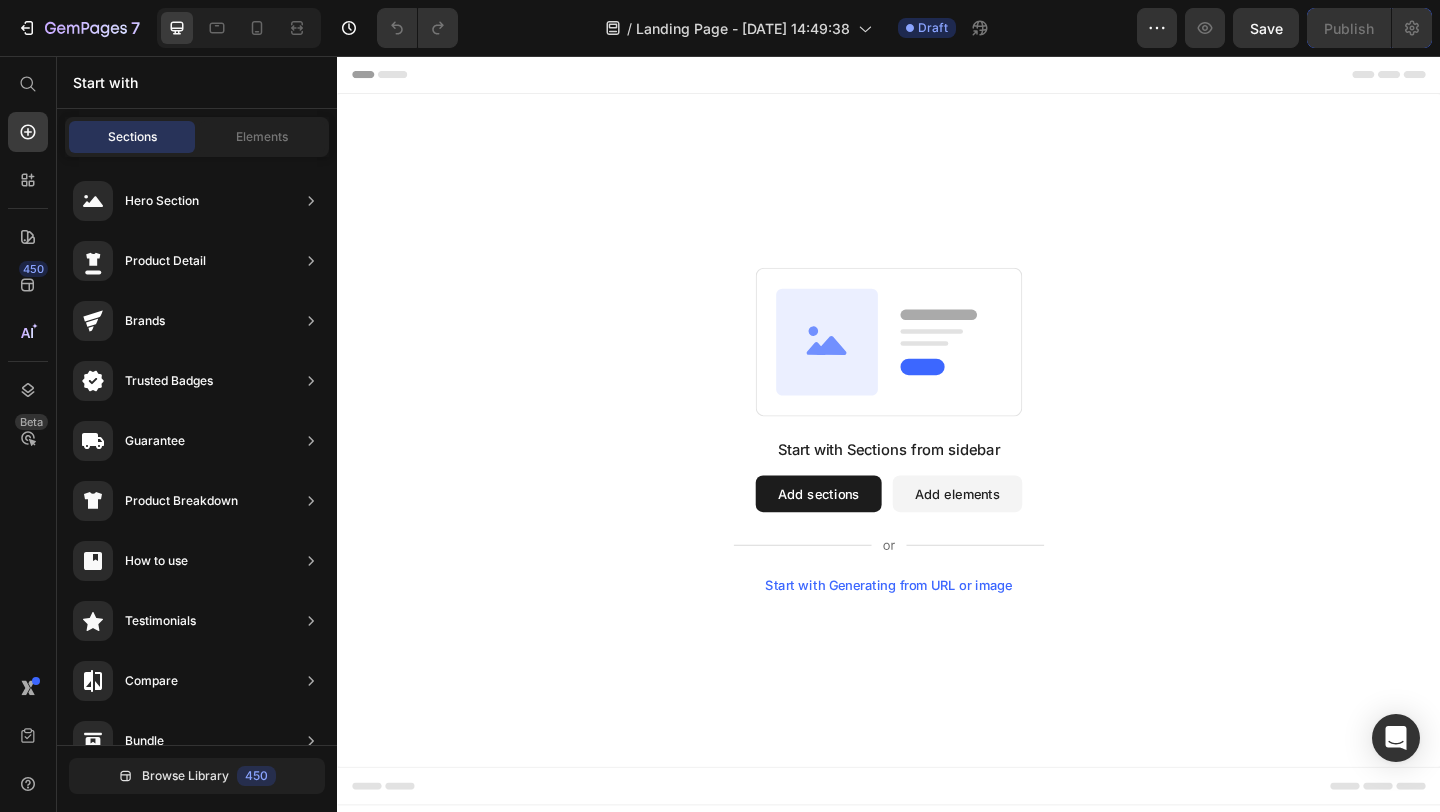 click on "Add sections" at bounding box center (860, 532) 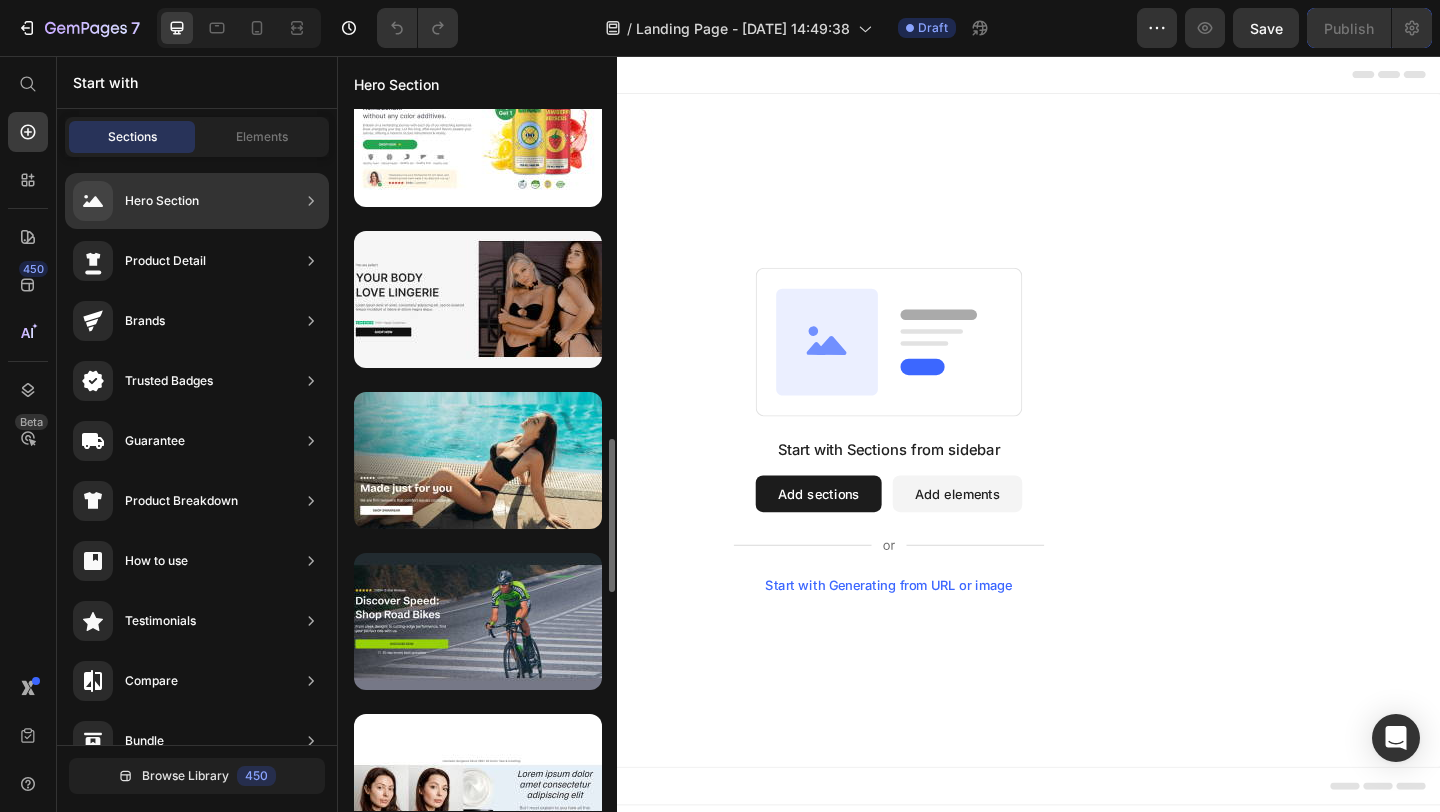 scroll, scrollTop: 1497, scrollLeft: 0, axis: vertical 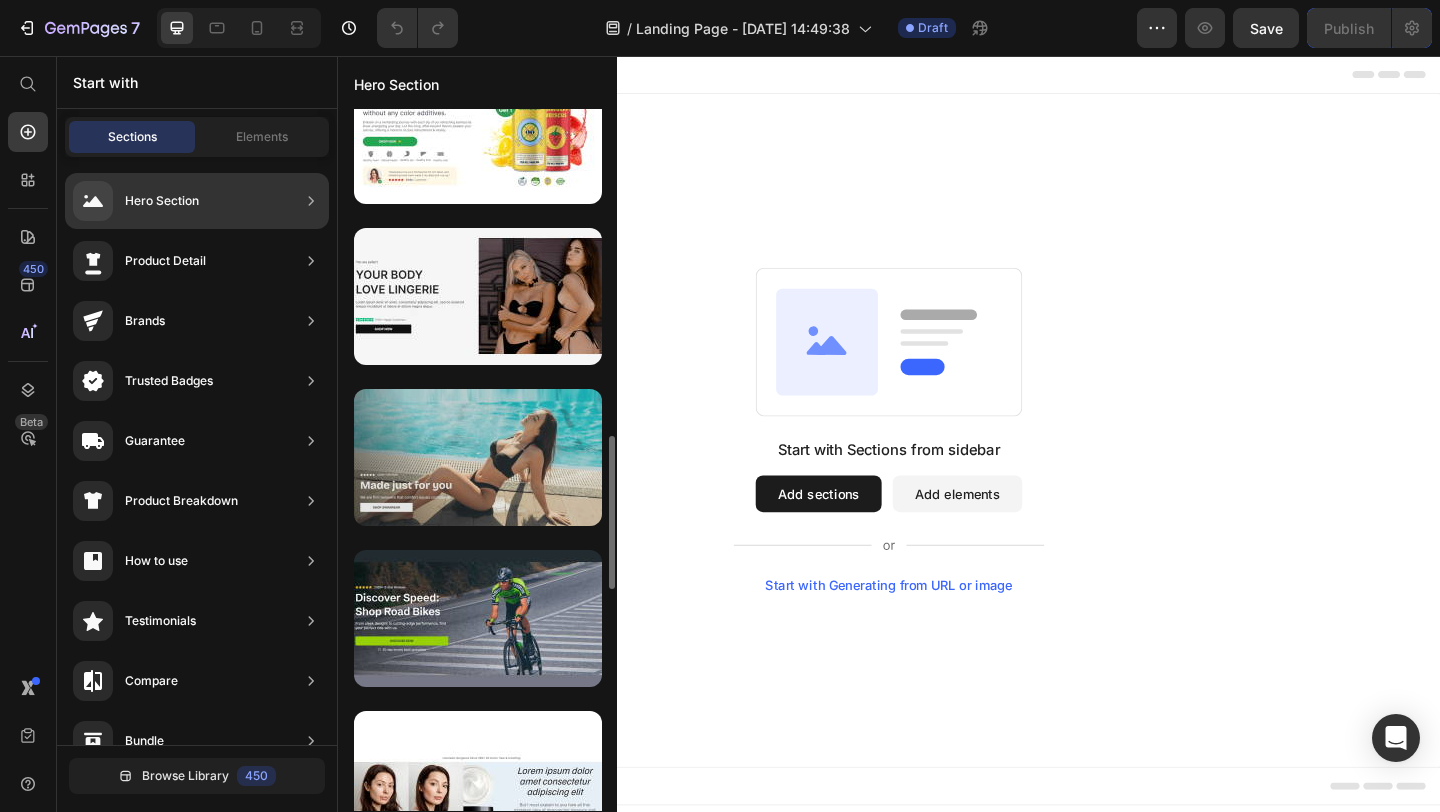 click at bounding box center [478, 457] 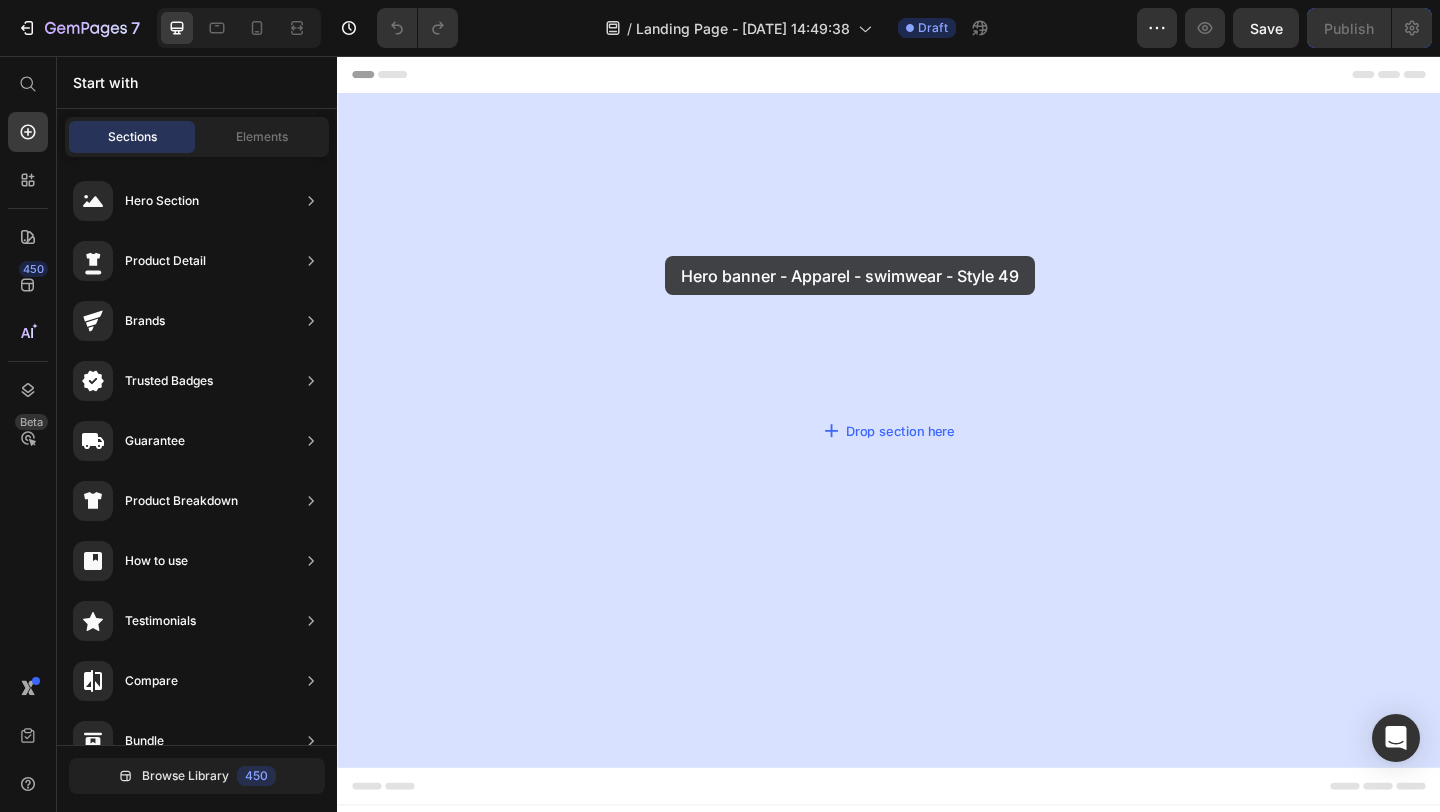 drag, startPoint x: 831, startPoint y: 495, endPoint x: 716, endPoint y: 258, distance: 263.4274 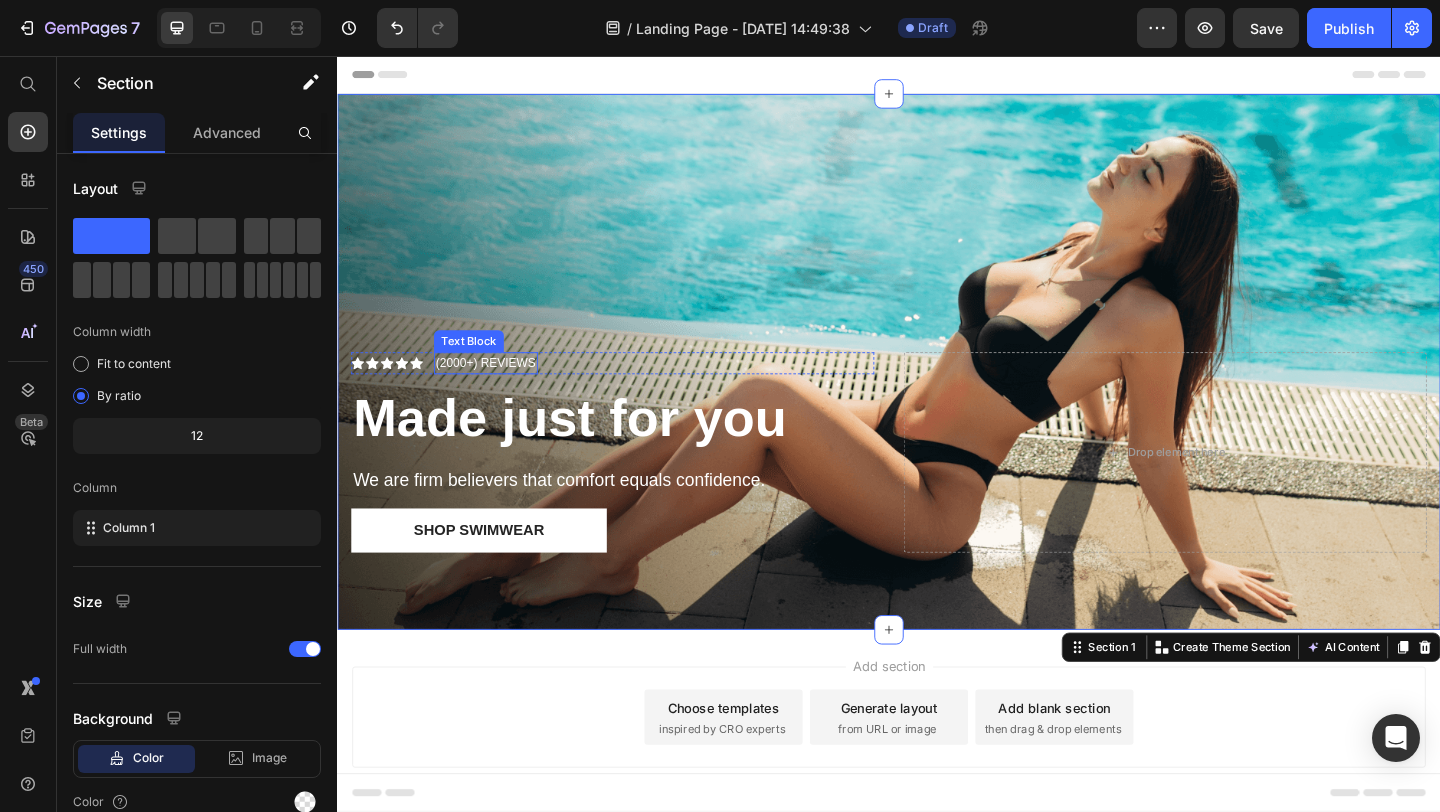 click on "(2000+) REVIEWS" at bounding box center (498, 390) 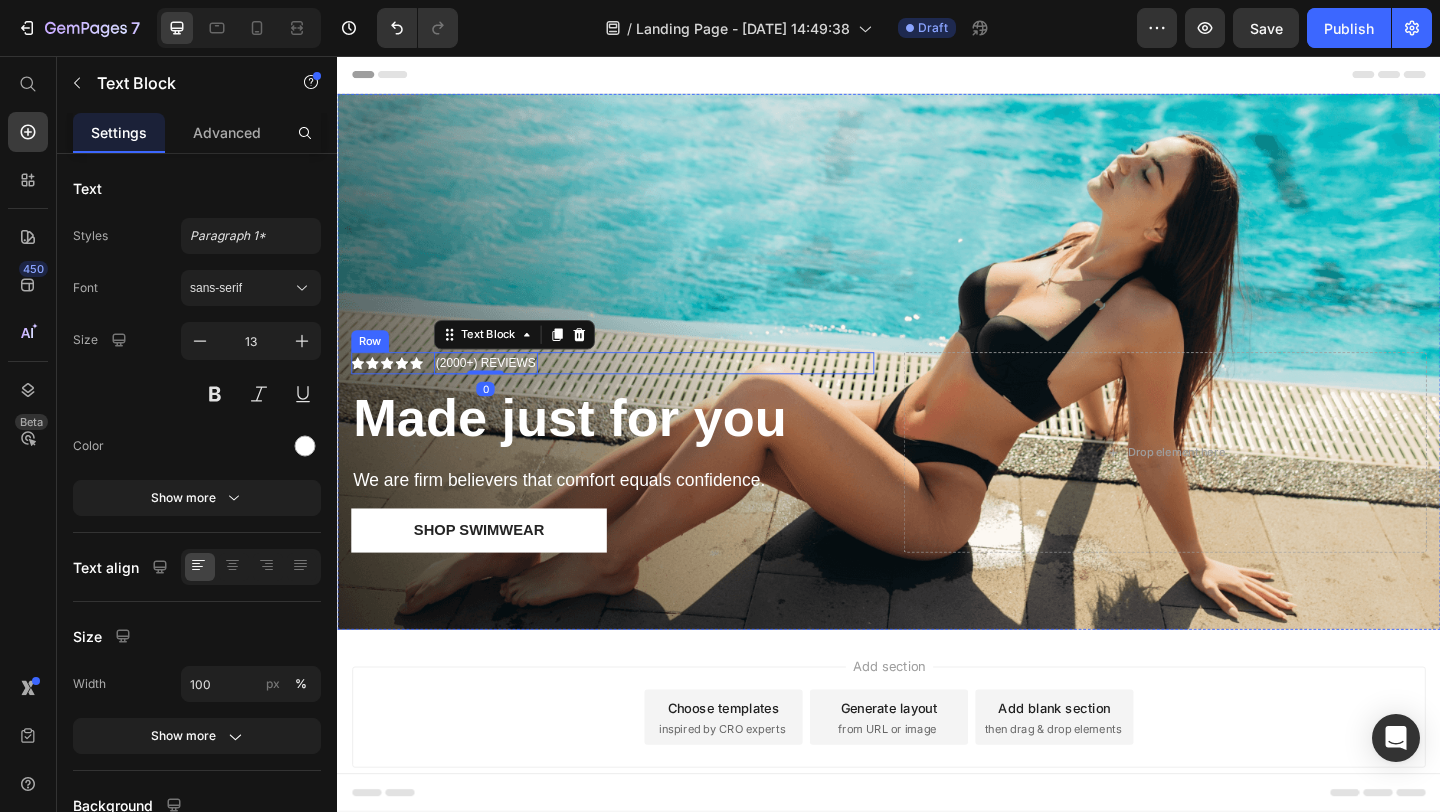 click on "Icon Icon Icon Icon Icon Icon List" at bounding box center [391, 390] 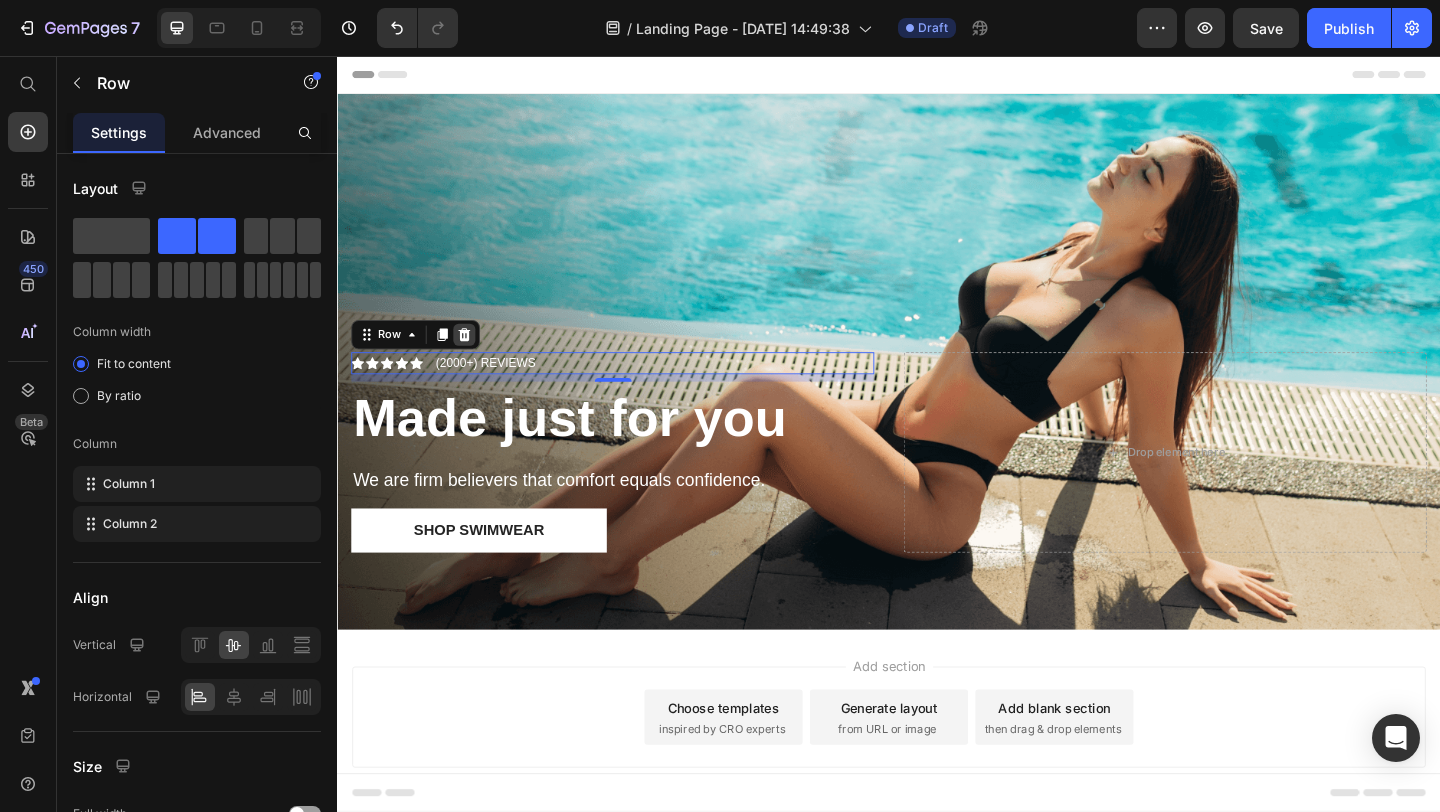 click at bounding box center [475, 359] 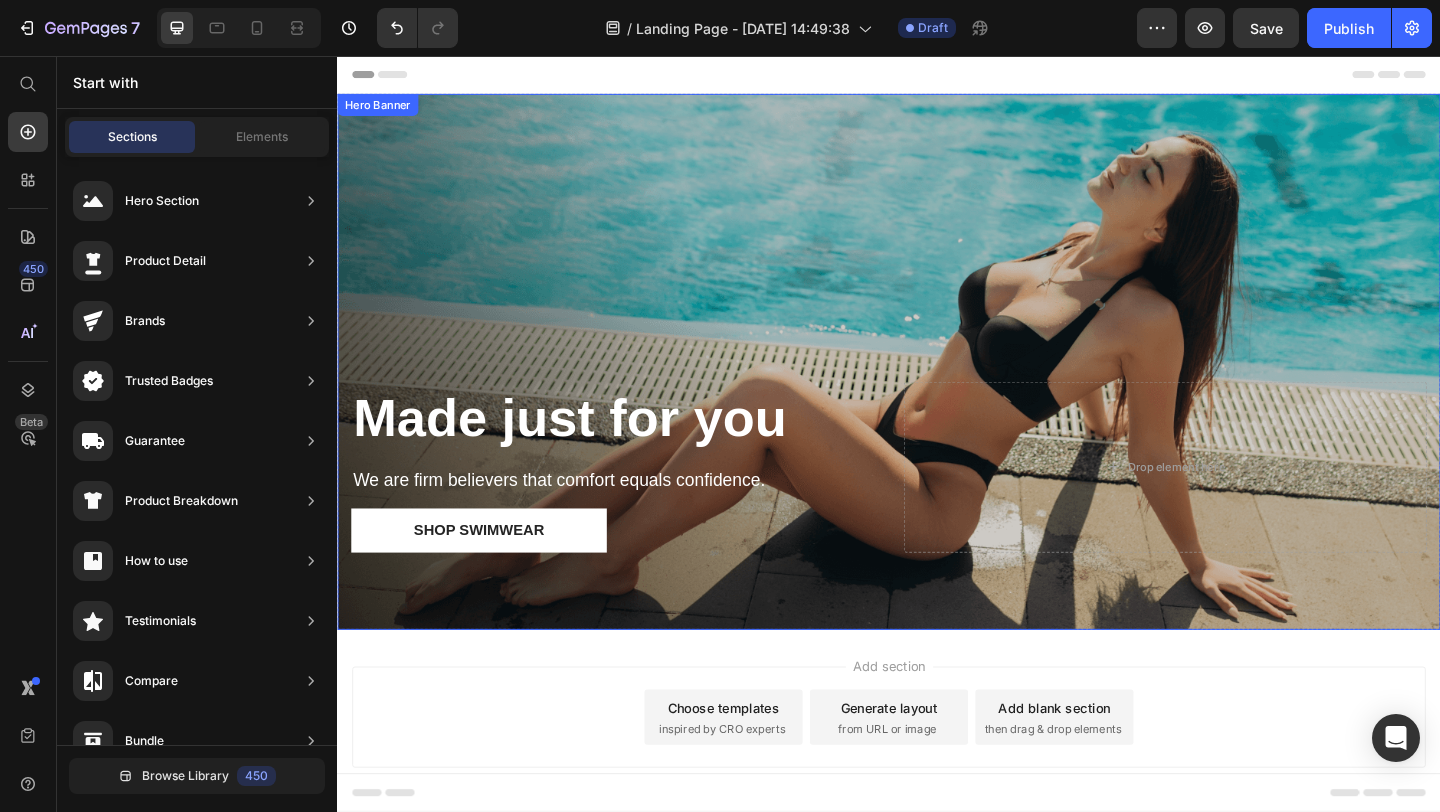 click at bounding box center (937, 388) 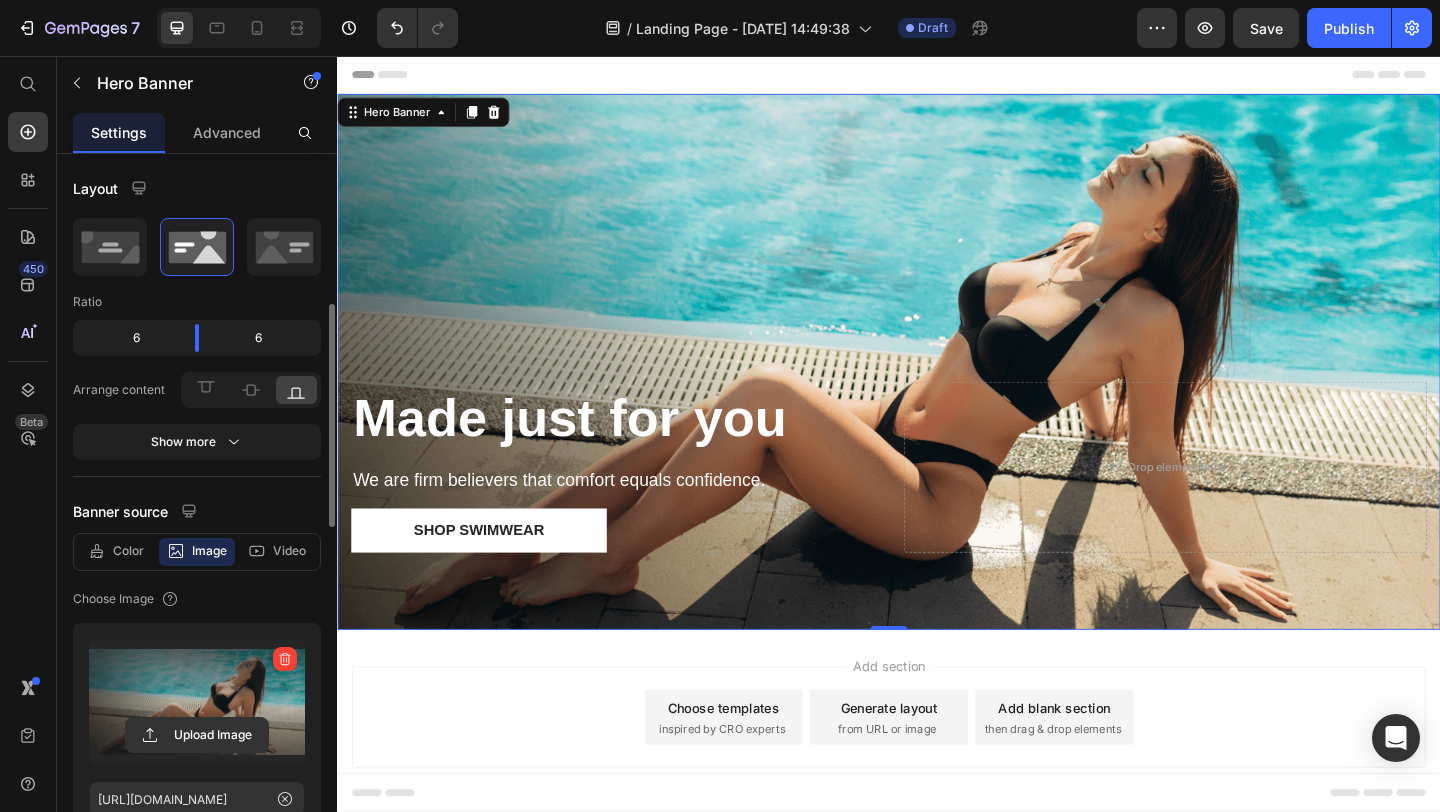 scroll, scrollTop: 161, scrollLeft: 0, axis: vertical 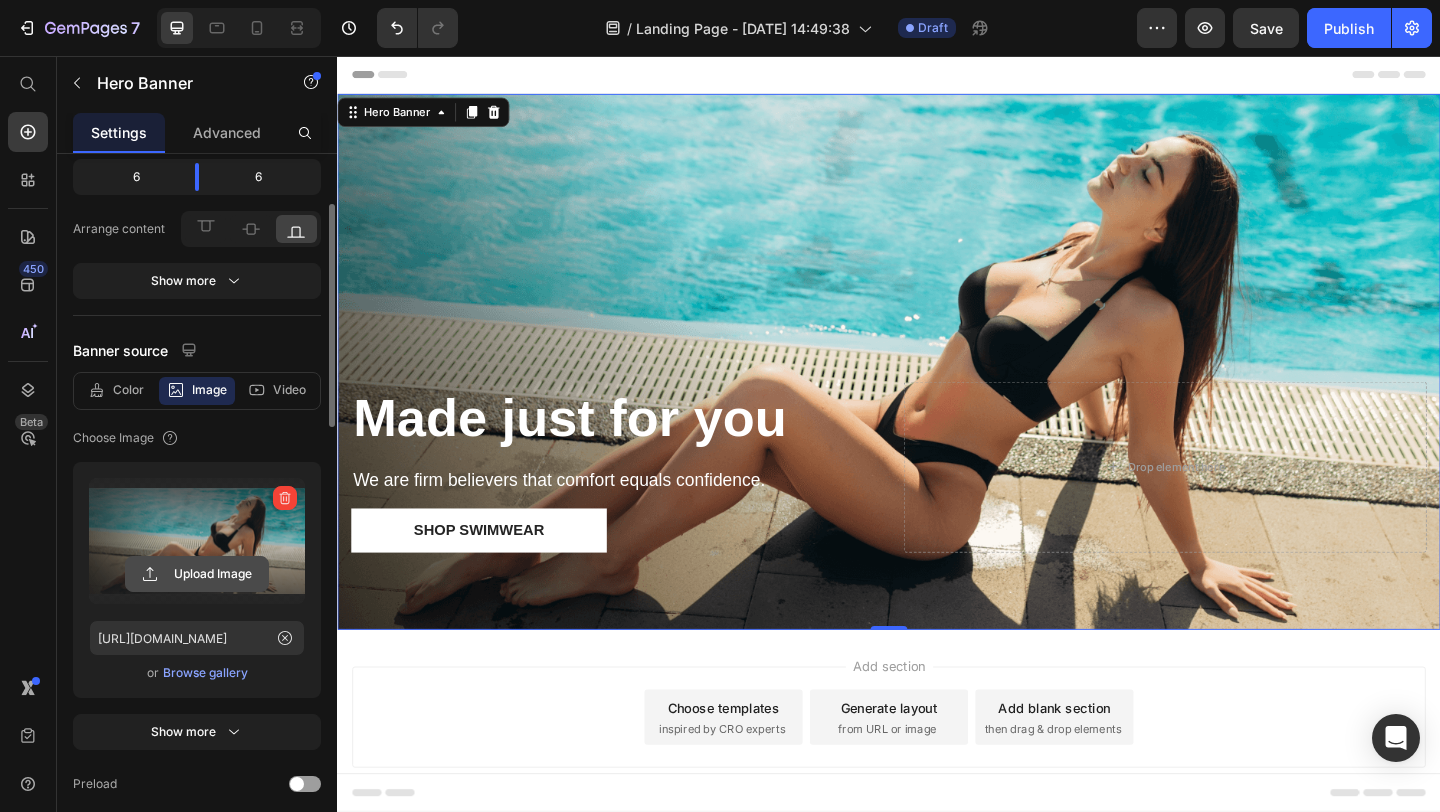 click 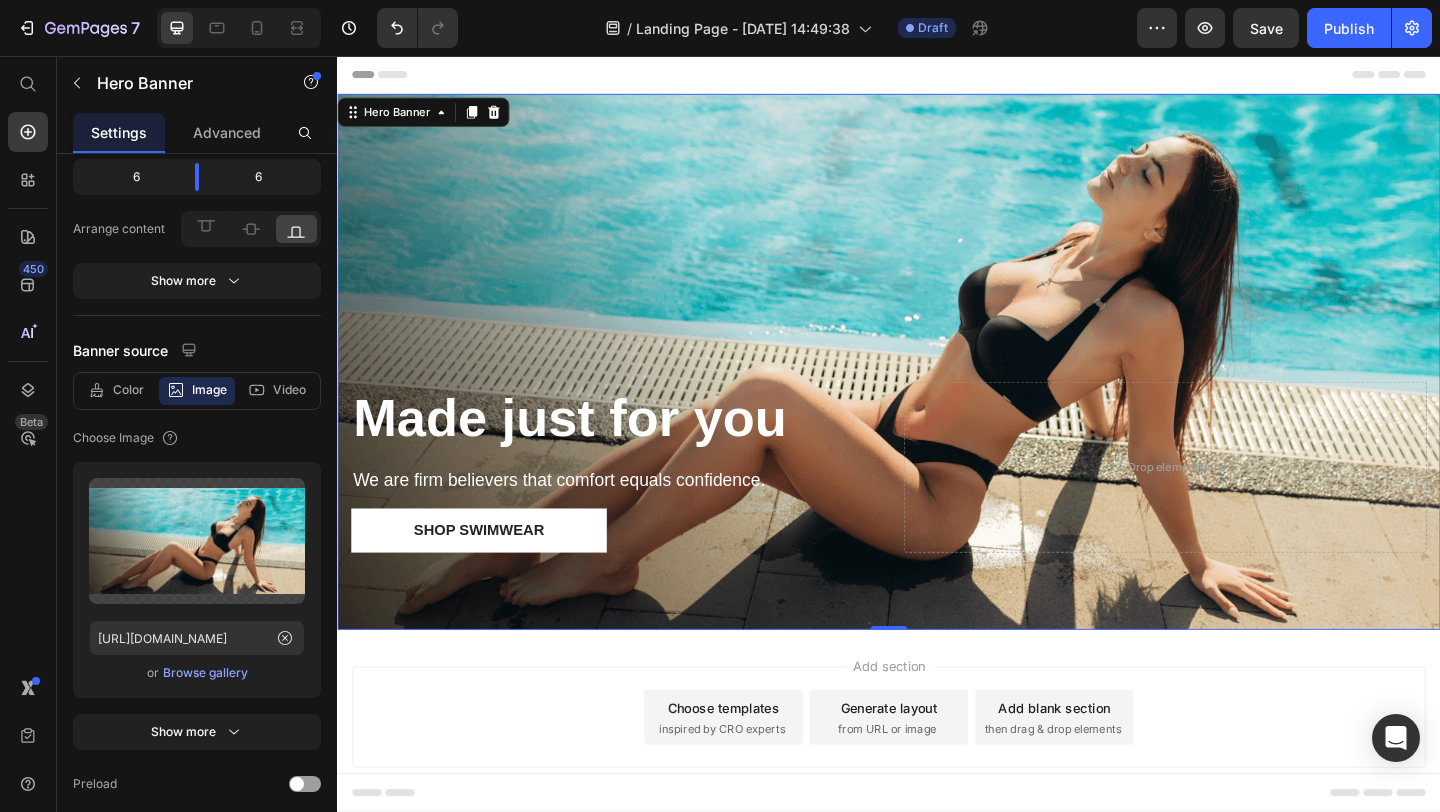 type on "C:\fakepath\Brown CT - Front.png" 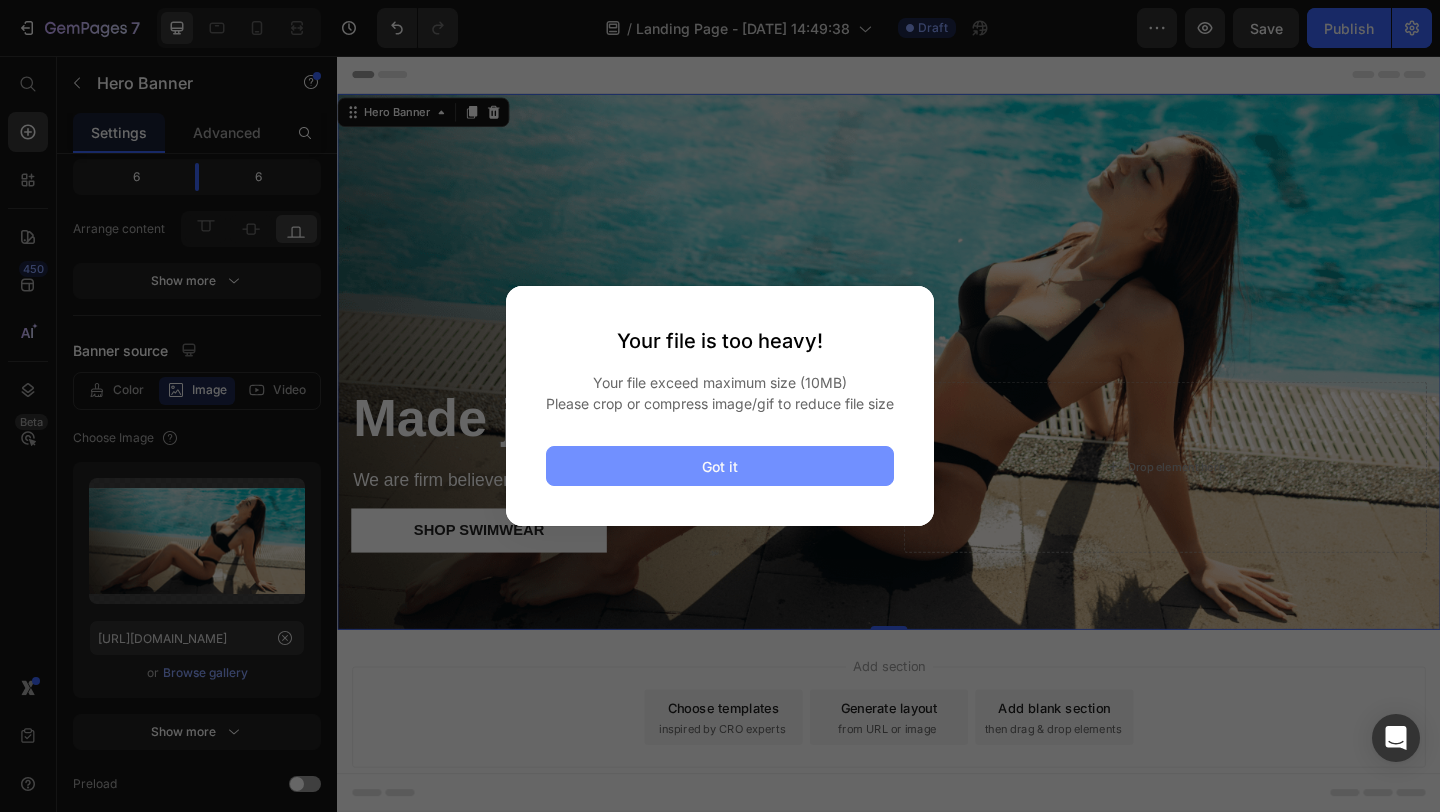 click on "Got it" at bounding box center (720, 466) 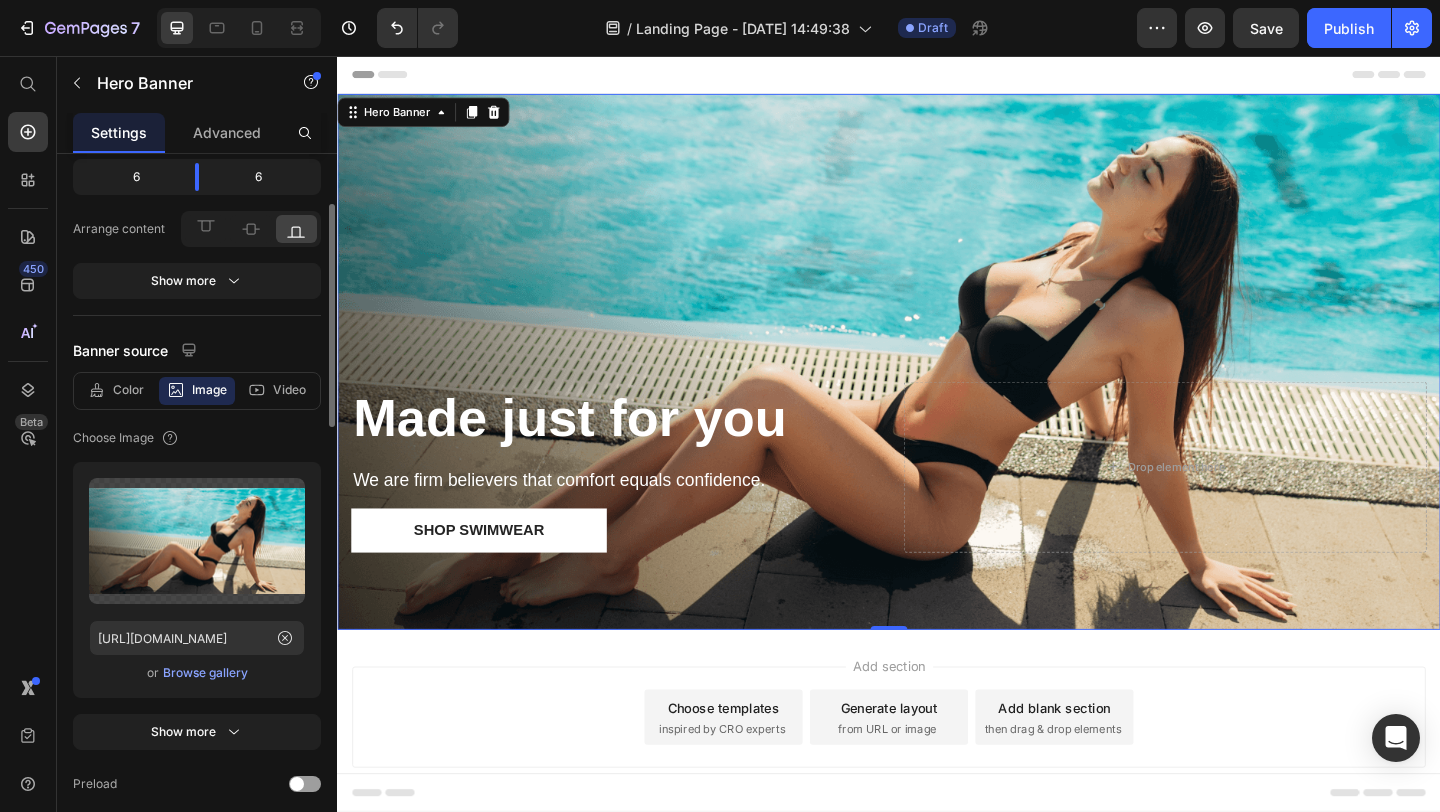 click on "Browse gallery" at bounding box center (205, 673) 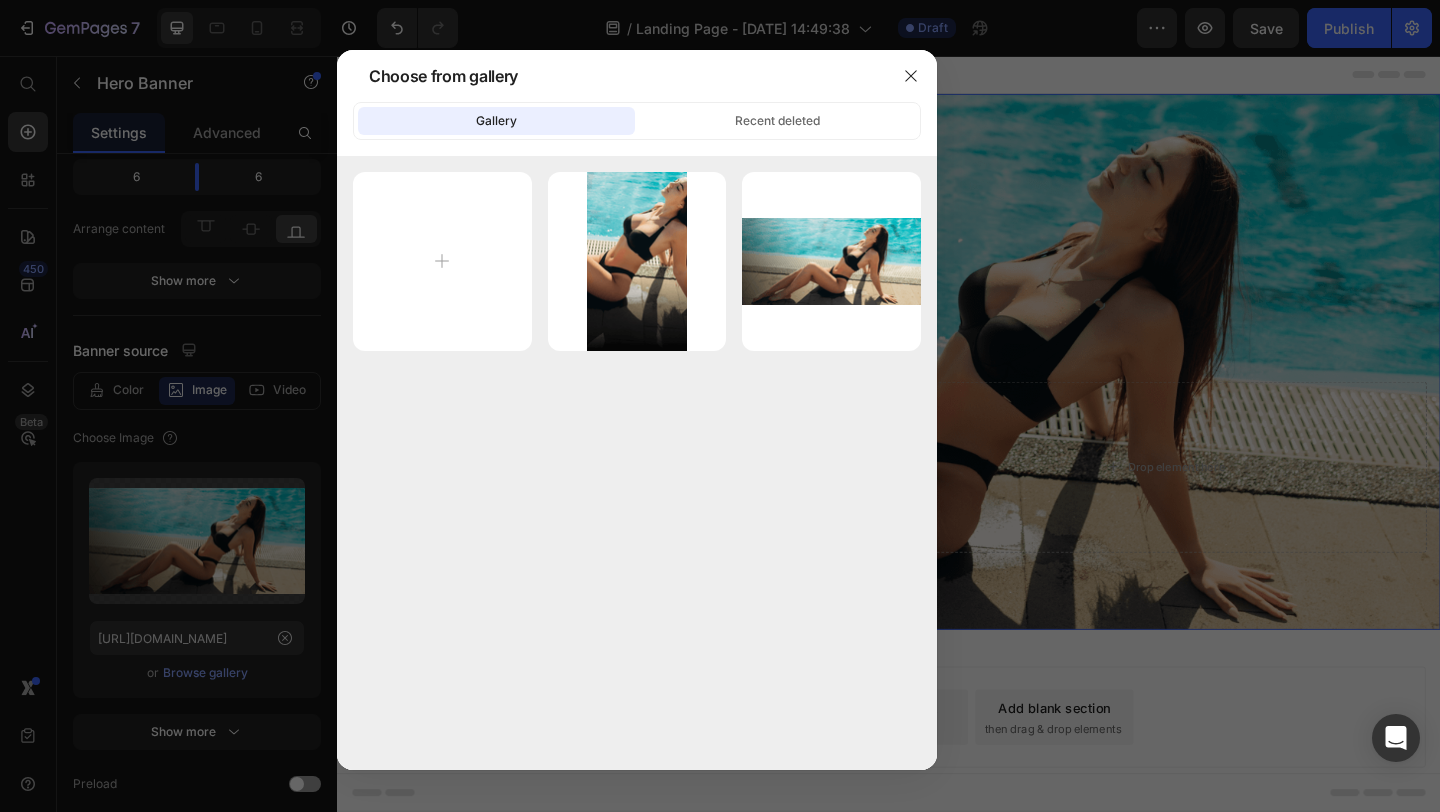 click on "Gallery Recent deleted" 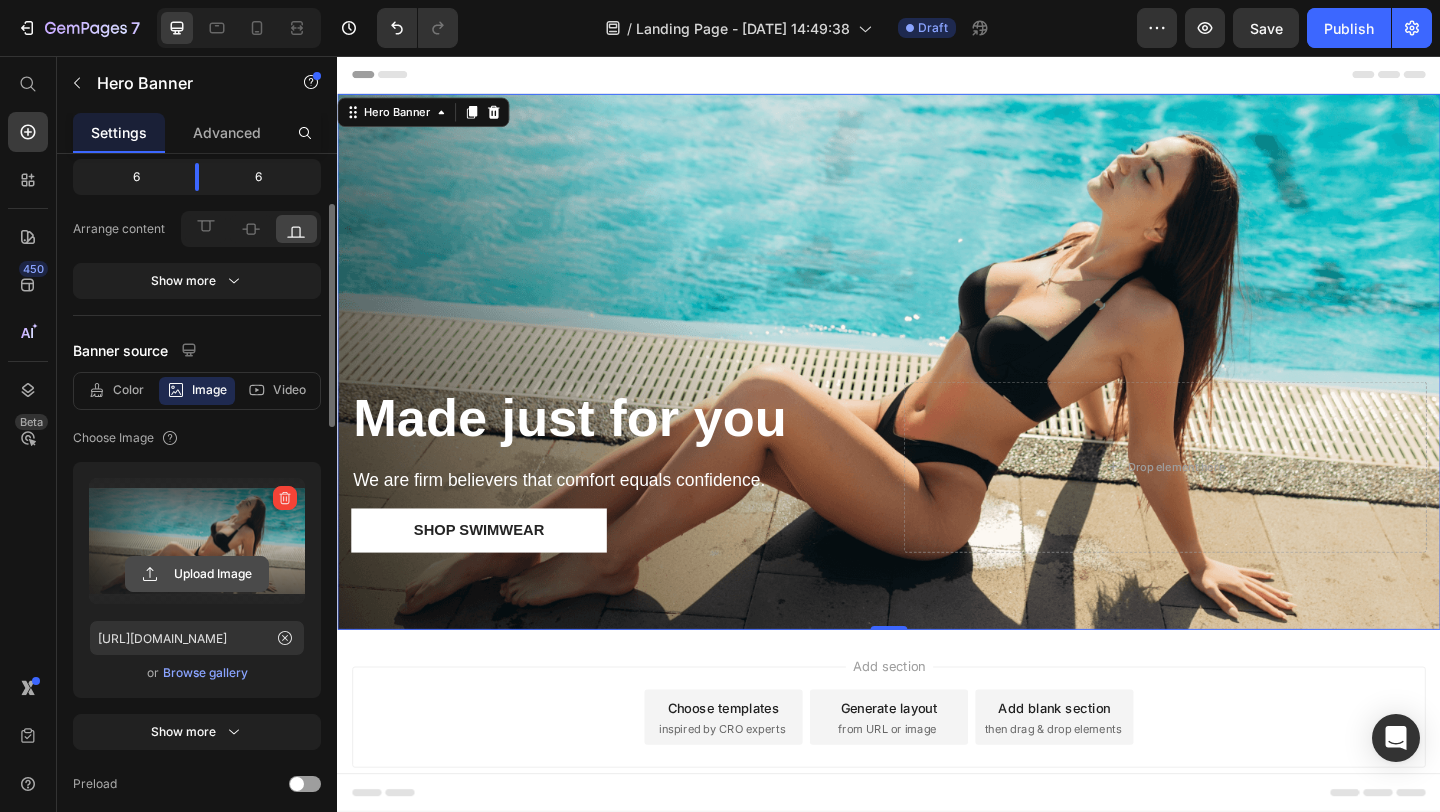 click 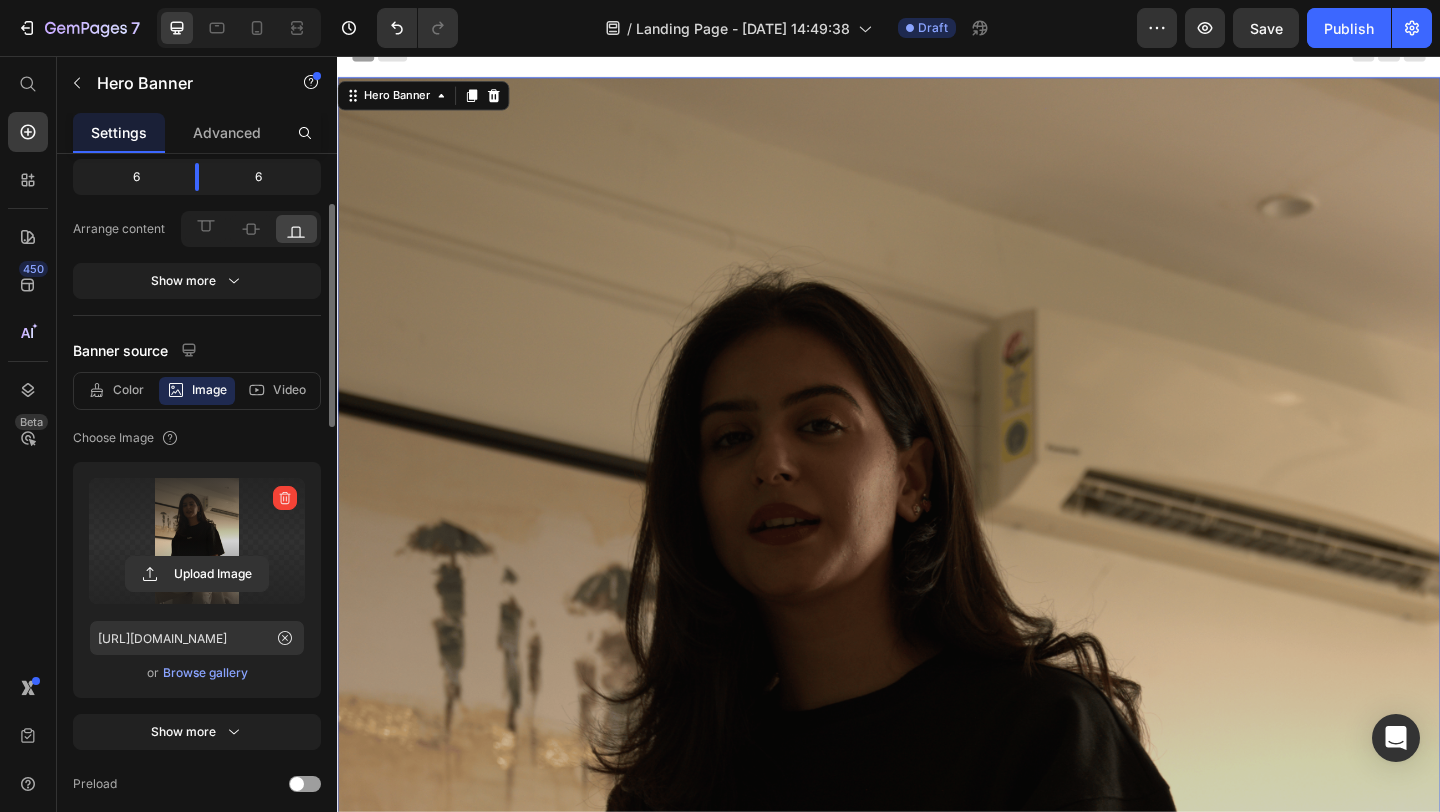 scroll, scrollTop: 0, scrollLeft: 0, axis: both 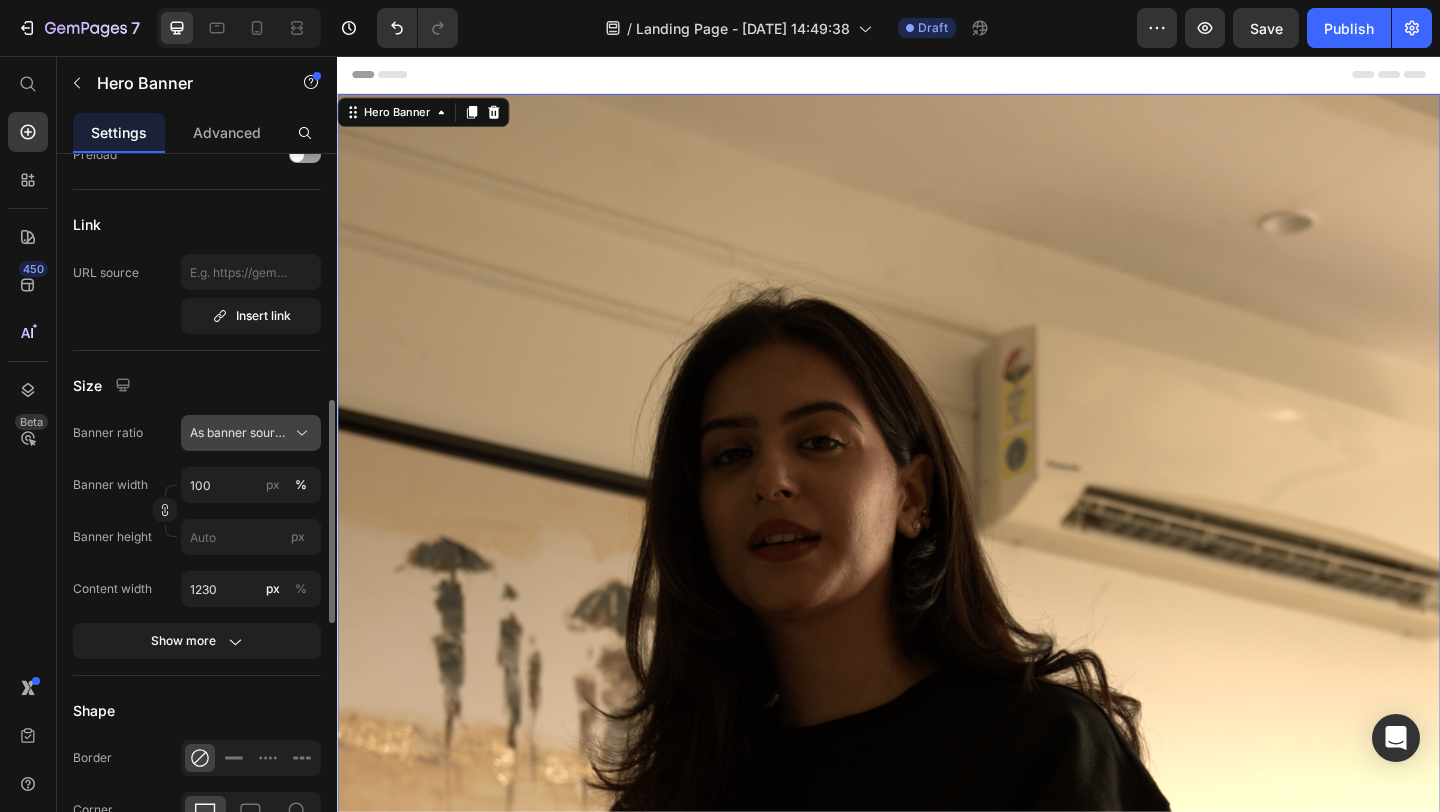 click on "As banner source" at bounding box center (251, 433) 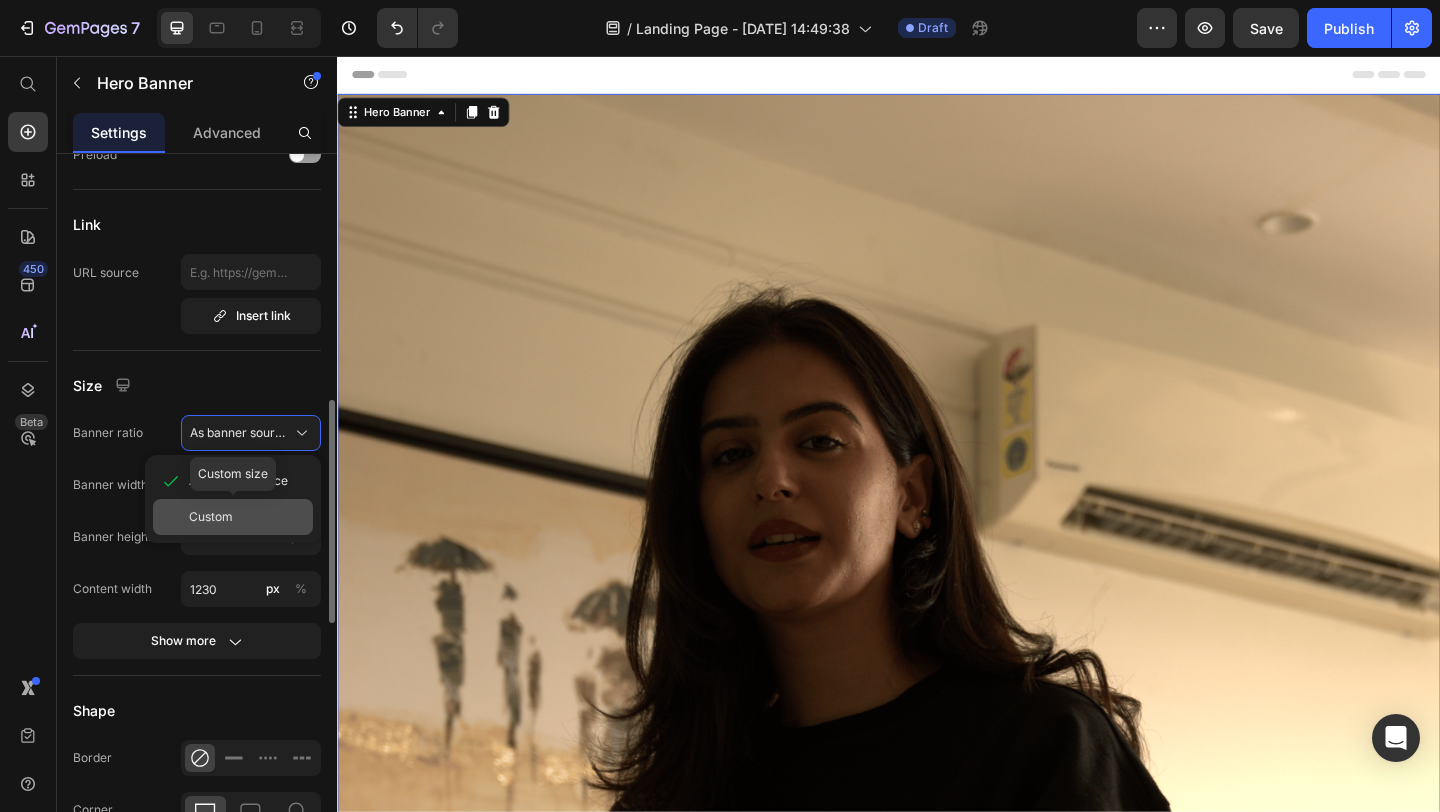 click on "Custom" at bounding box center (211, 517) 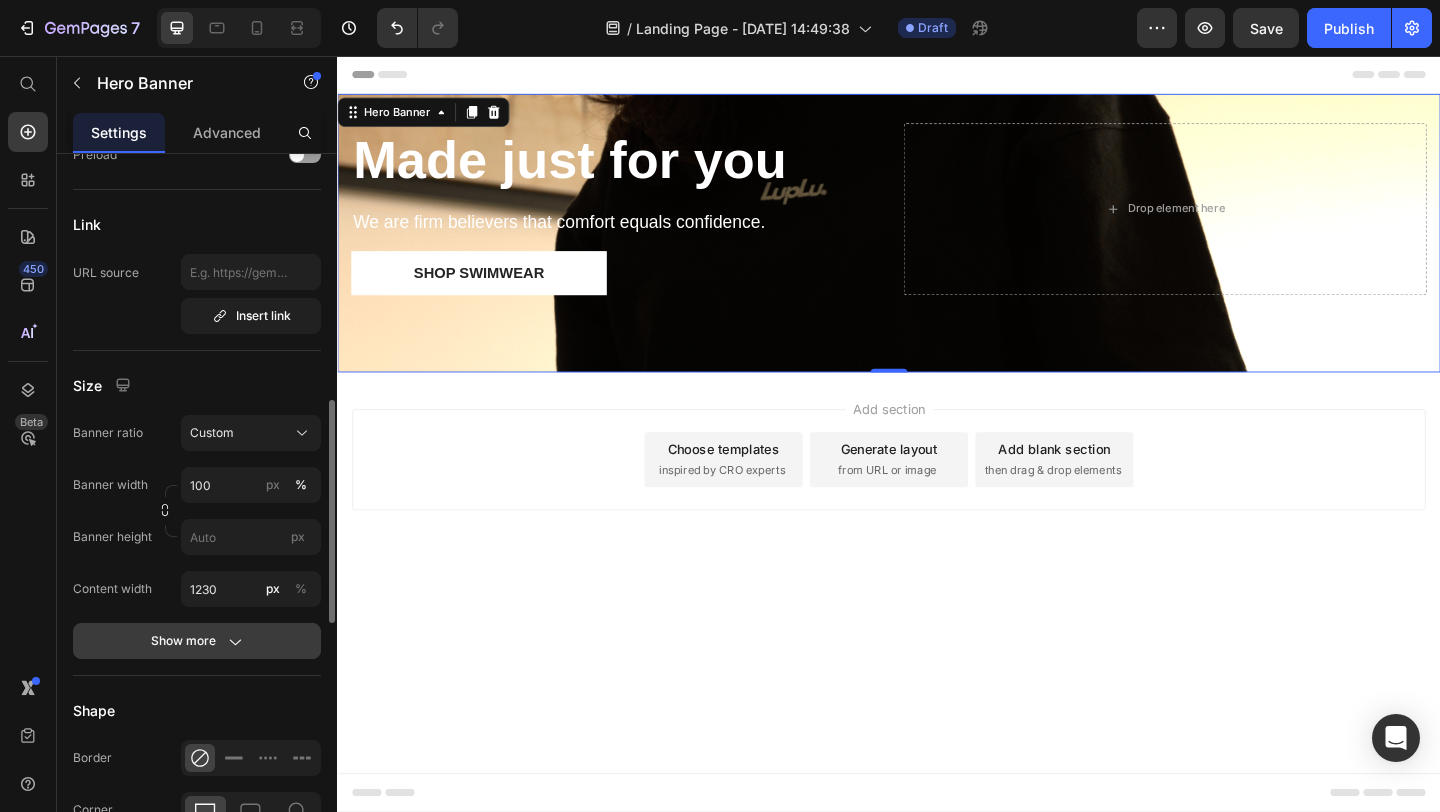 click 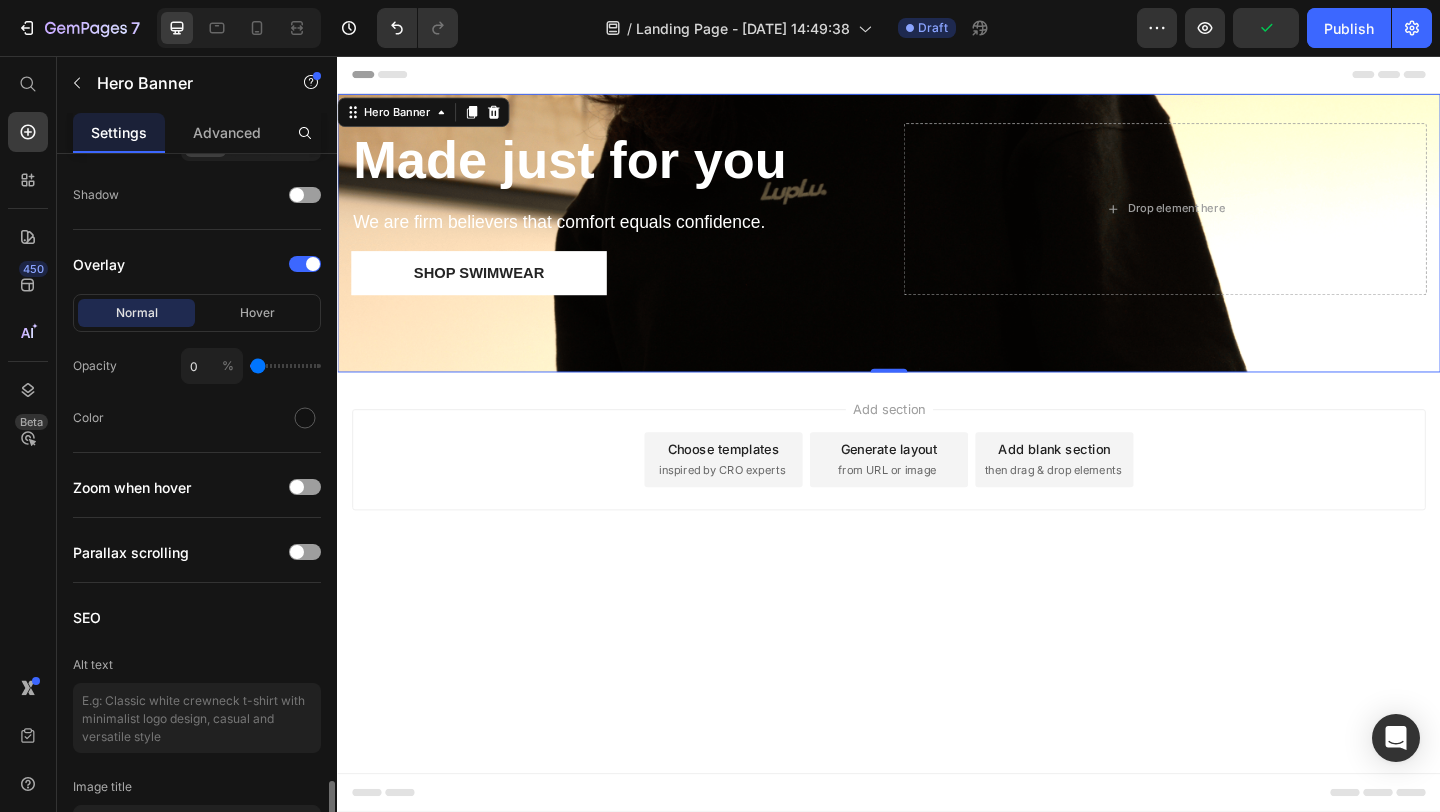 scroll, scrollTop: 1735, scrollLeft: 0, axis: vertical 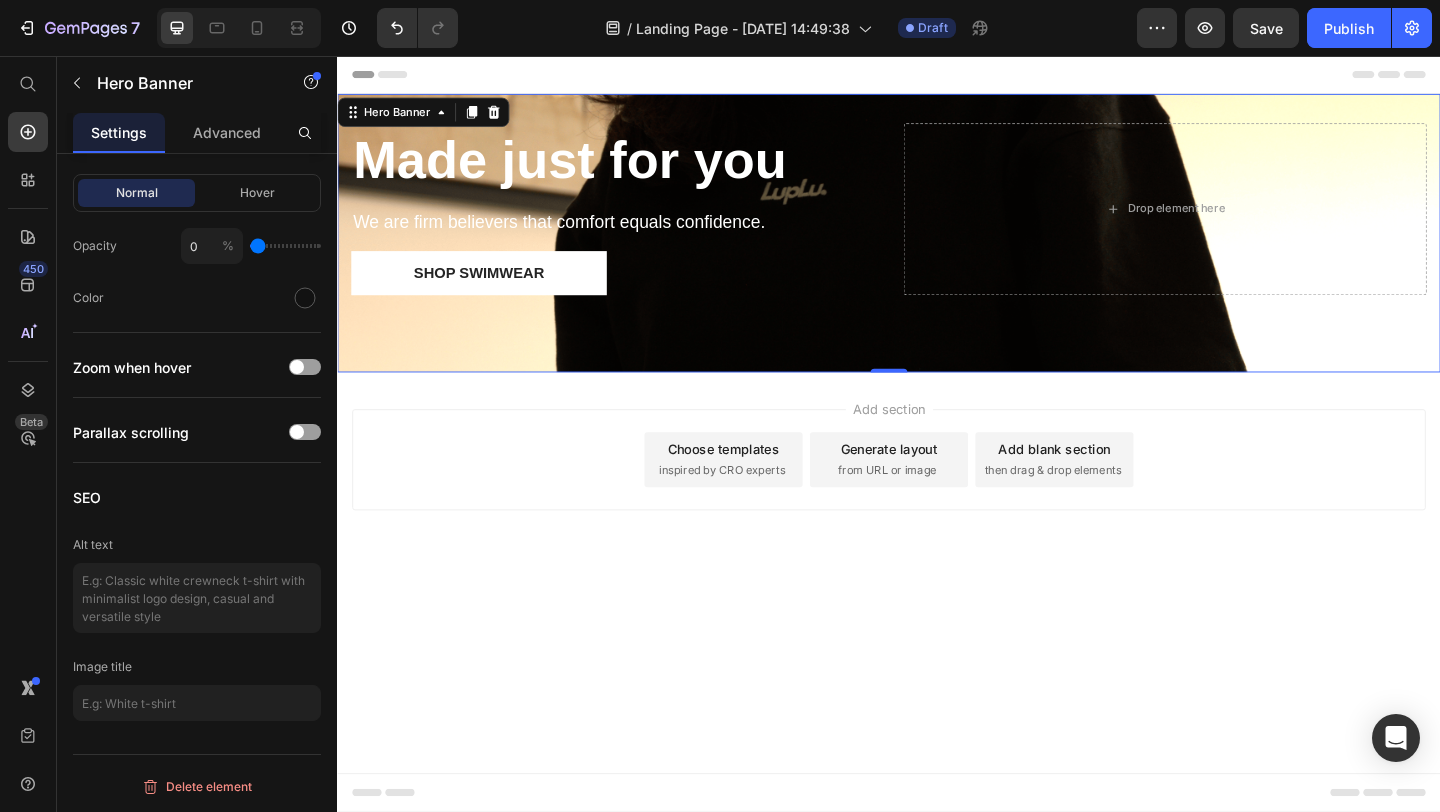click on "Made just for you Heading We are firm believers that comfort equals confidence. Text Block Shop Swimwear Button
Drop element here" at bounding box center [937, 248] 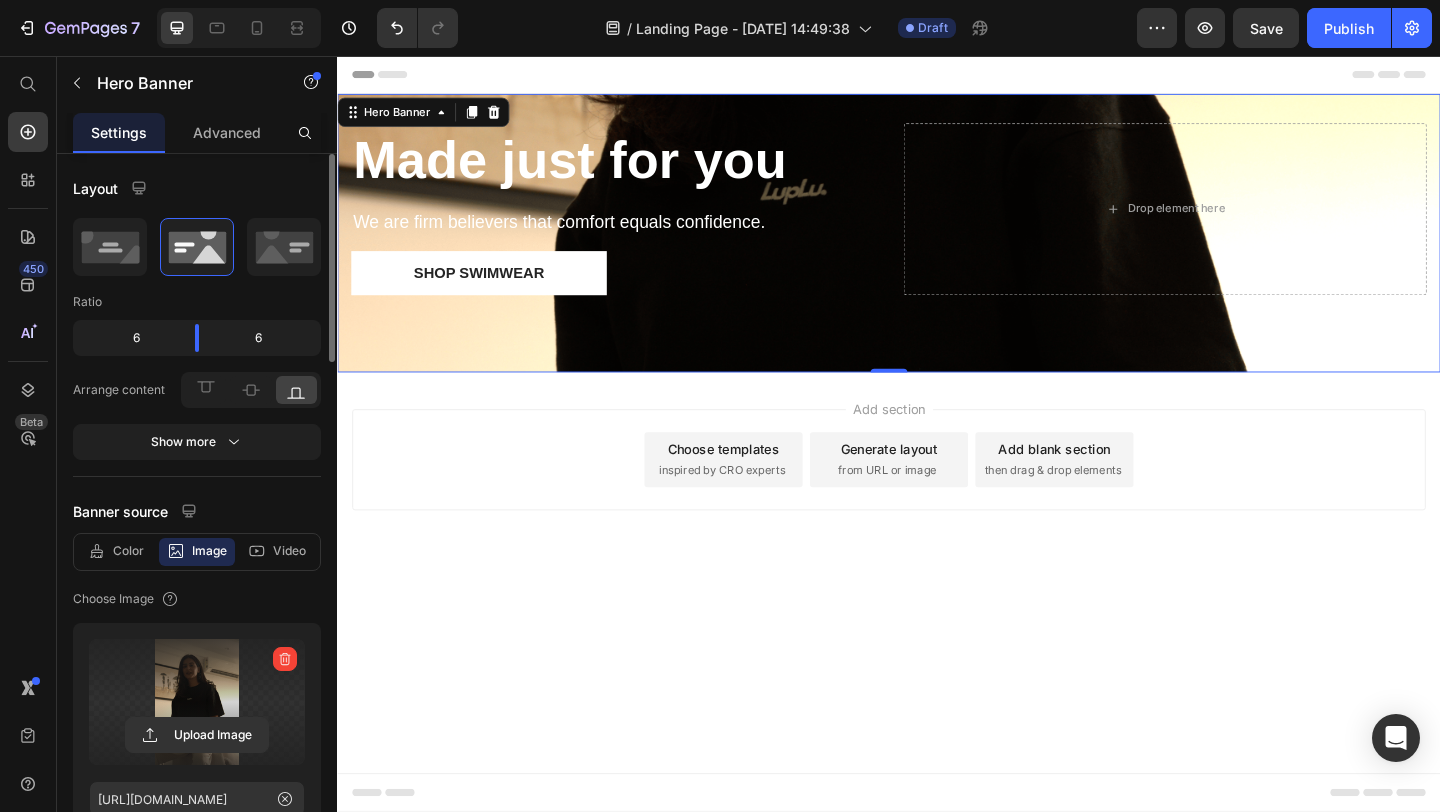 scroll, scrollTop: 98, scrollLeft: 0, axis: vertical 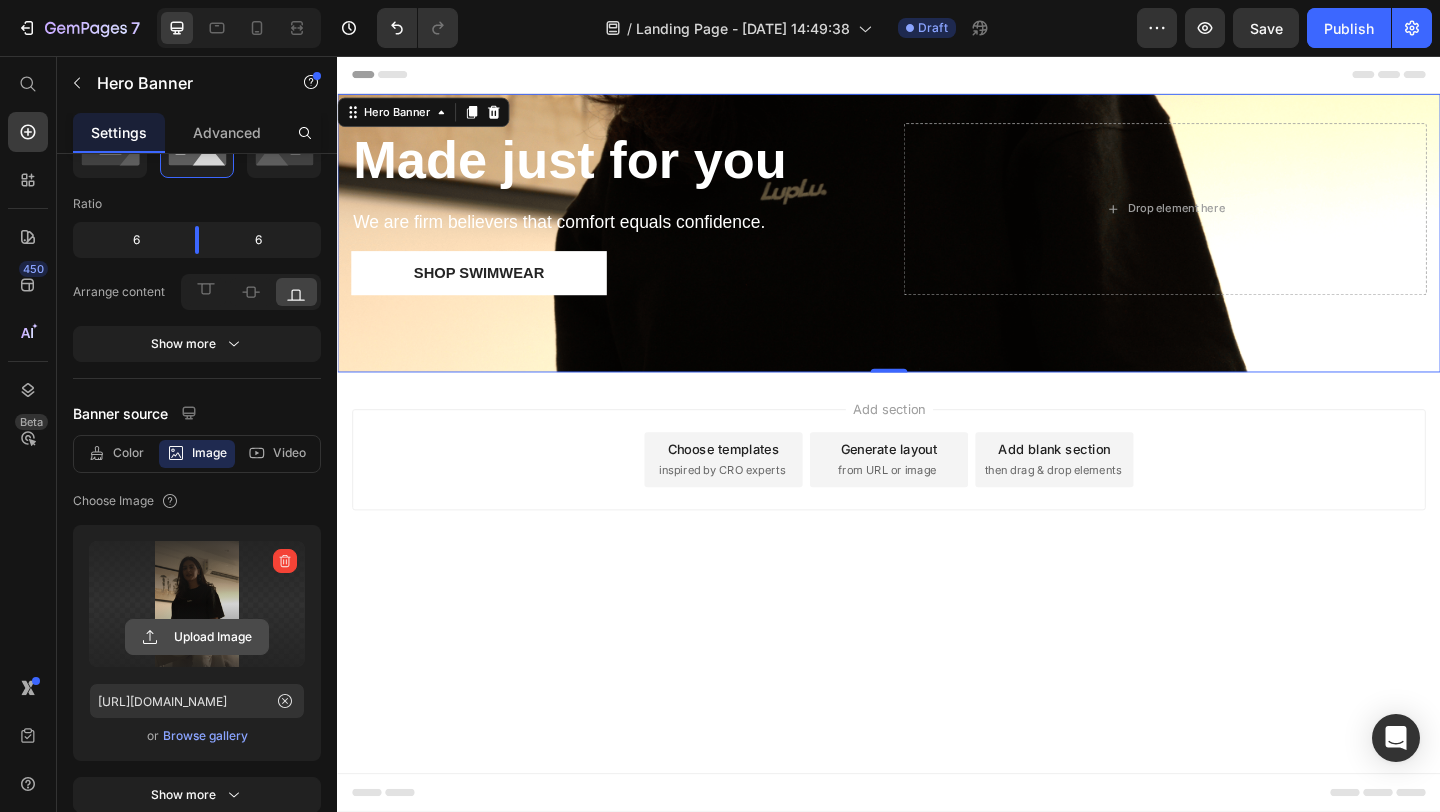 click 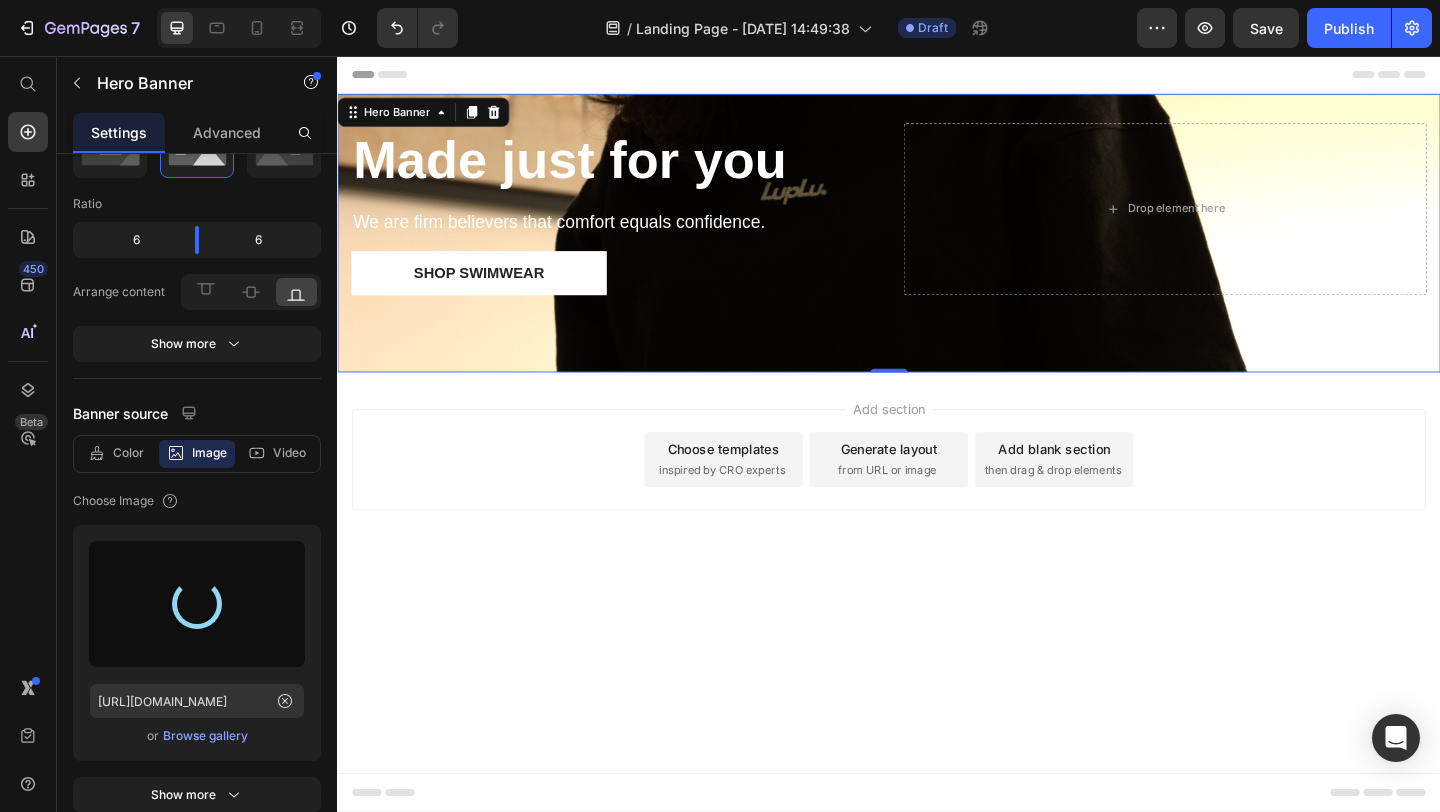 type on "https://cdn.shopify.com/s/files/1/0584/2947/2867/files/gempages_540672047378858975-8fe8bd1d-e5a6-41f3-af71-23cd47671ec3.png" 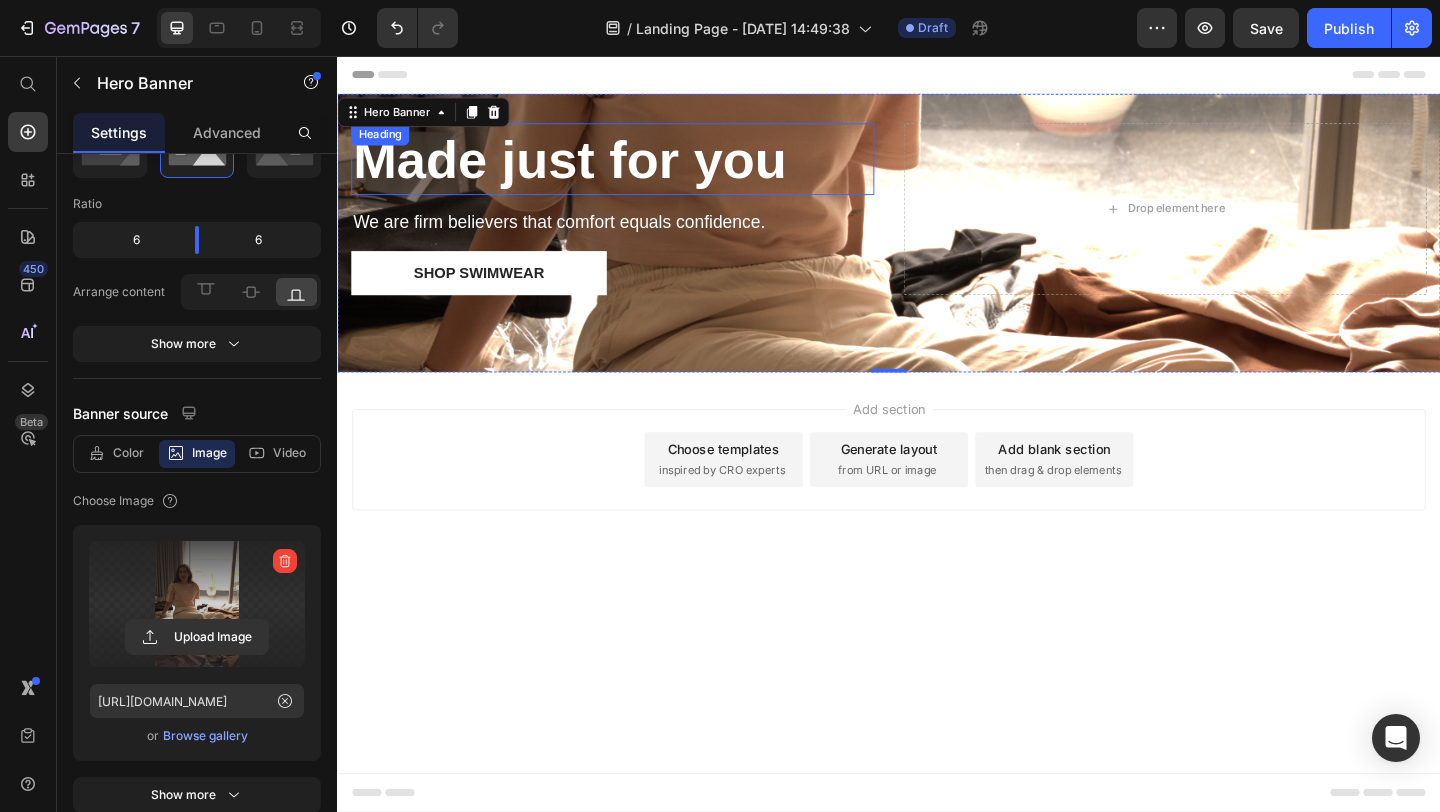 click on "Made just for you" at bounding box center (590, 168) 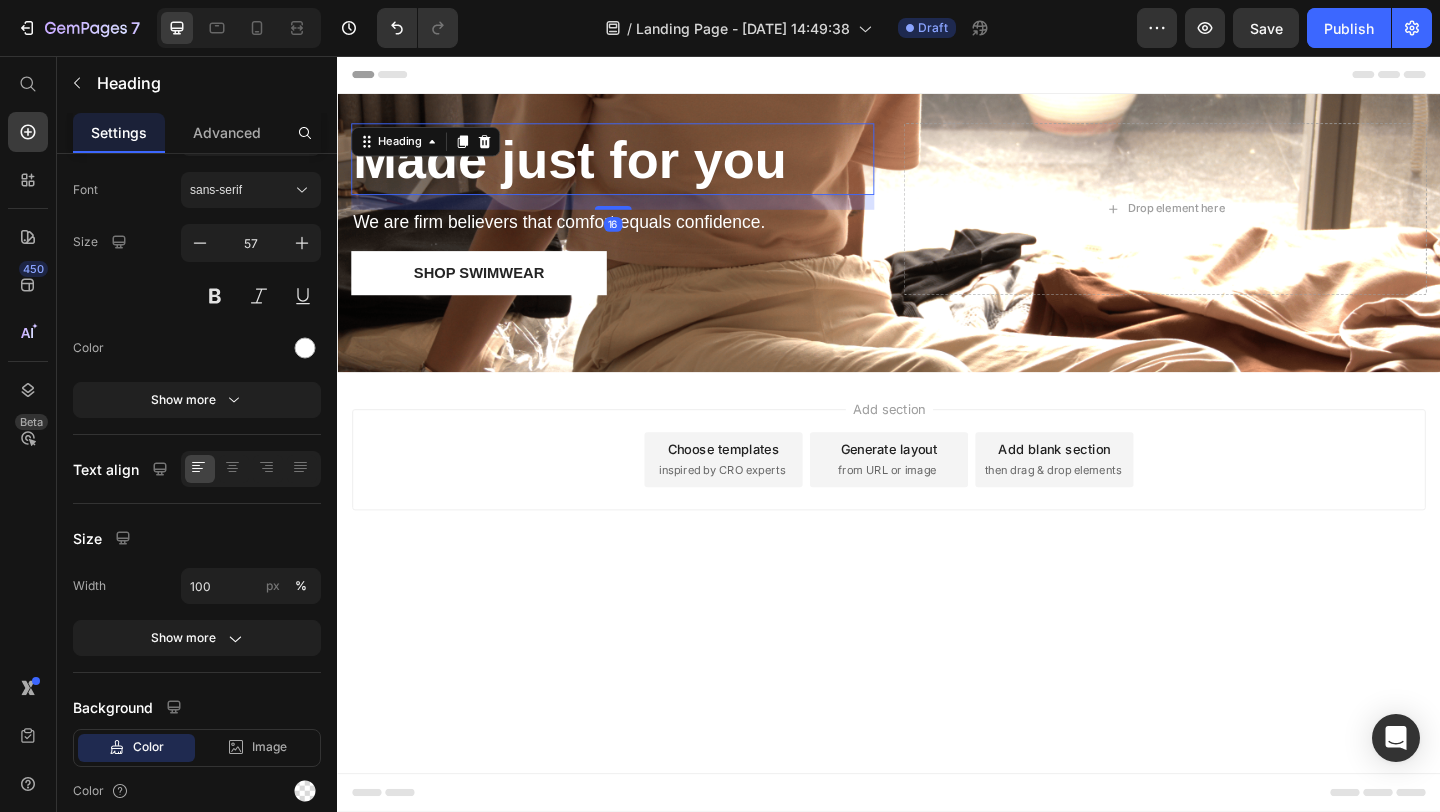 scroll, scrollTop: 0, scrollLeft: 0, axis: both 